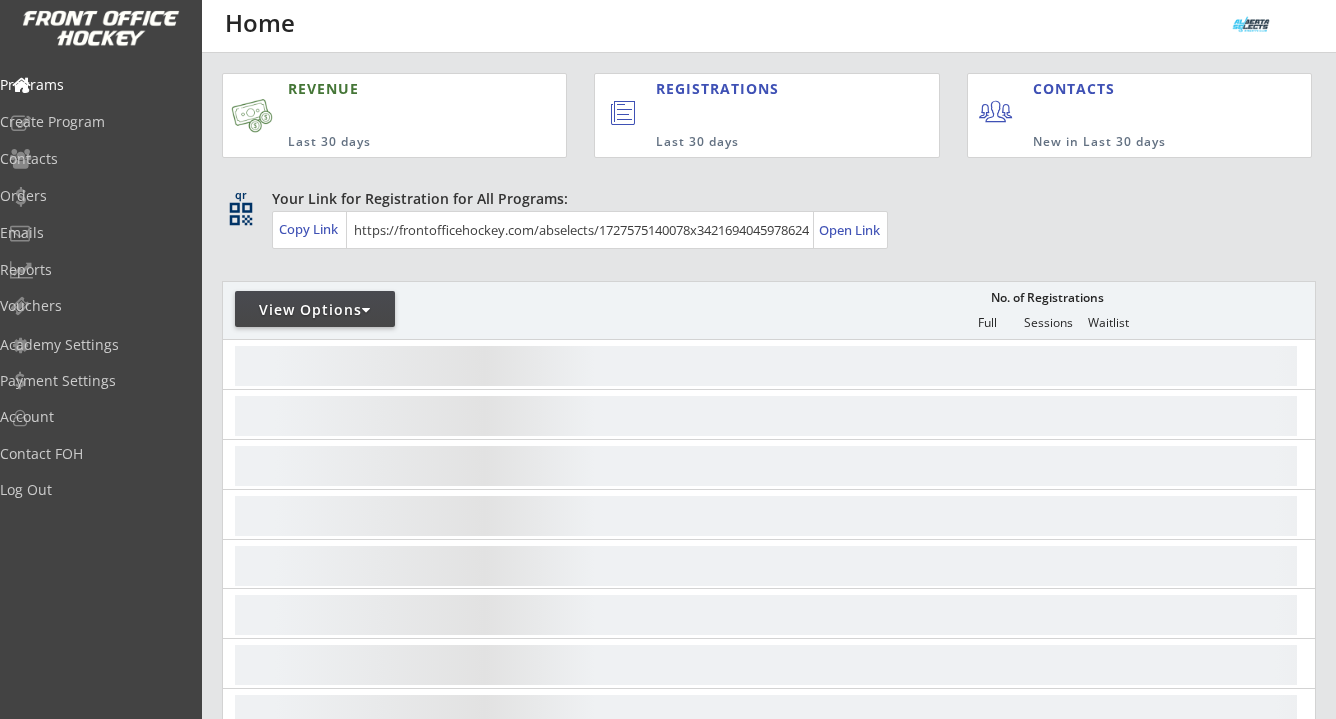 scroll, scrollTop: 0, scrollLeft: 0, axis: both 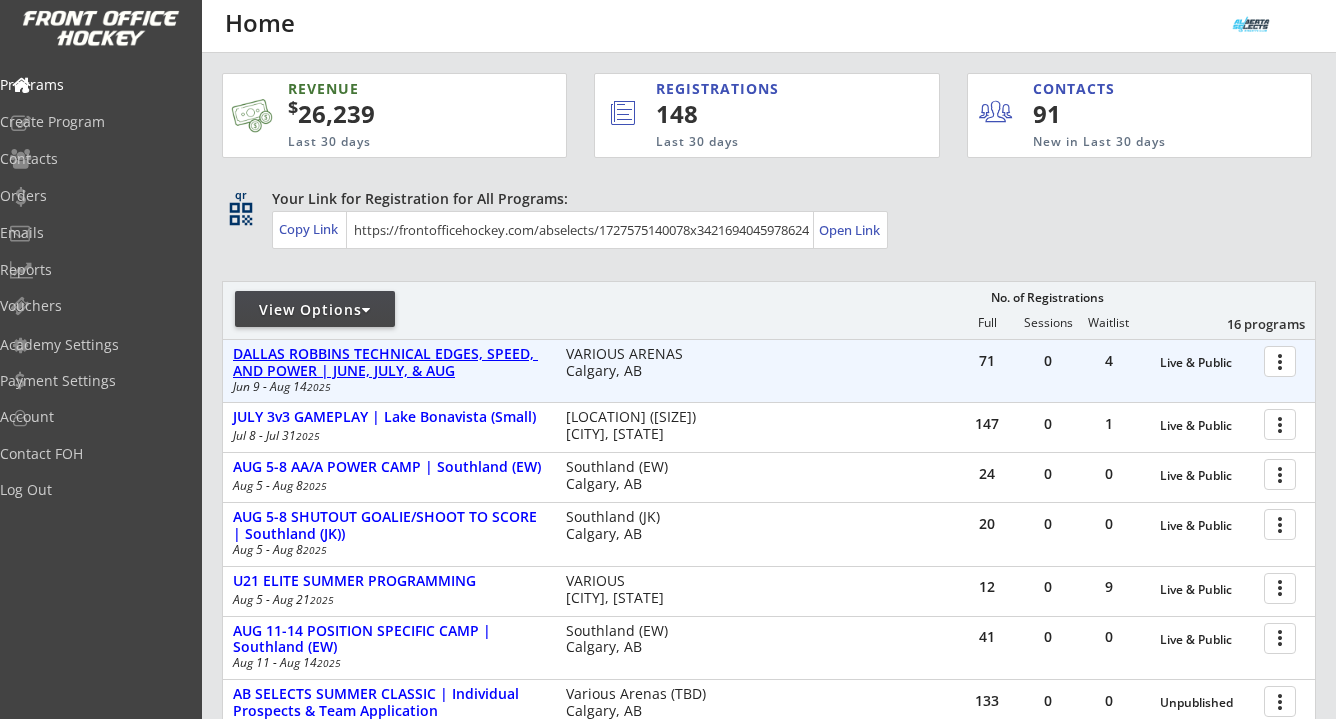 click on "DALLAS ROBBINS TECHNICAL EDGES, SPEED, AND POWER | JUNE, JULY, & AUG" at bounding box center (1207, 363) 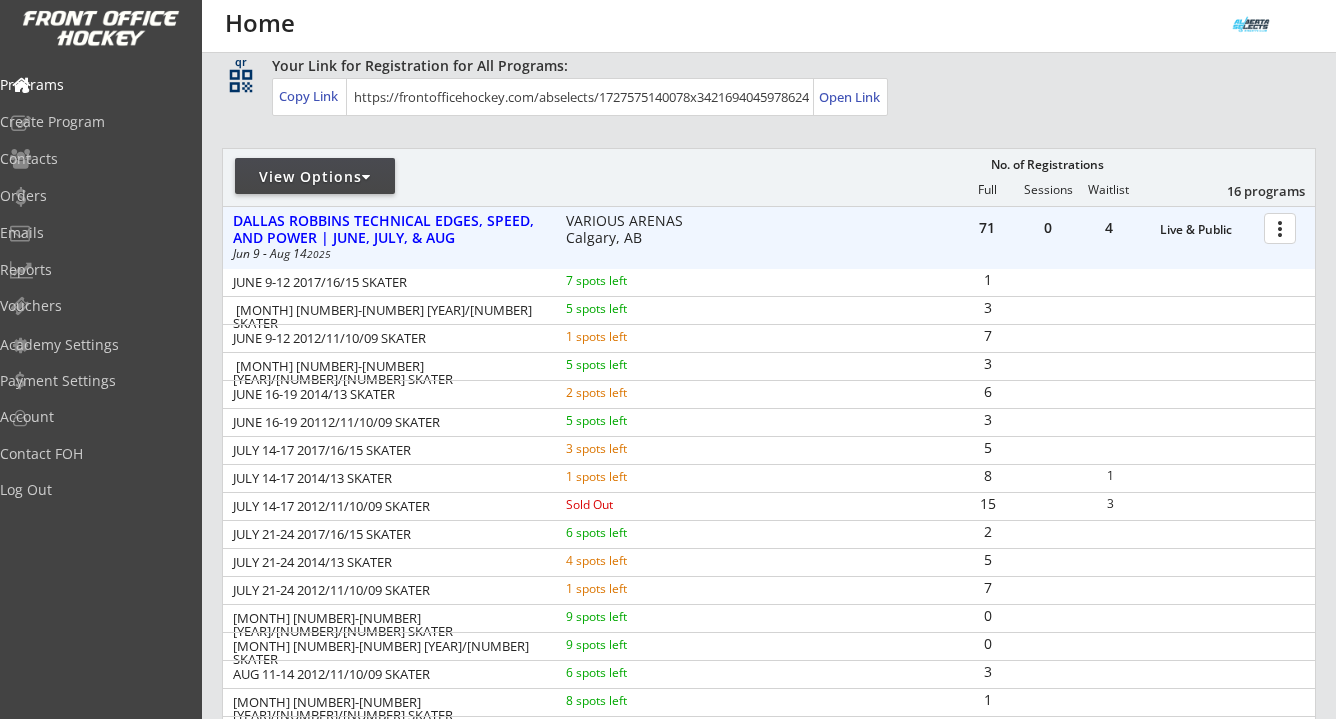 scroll, scrollTop: 246, scrollLeft: 0, axis: vertical 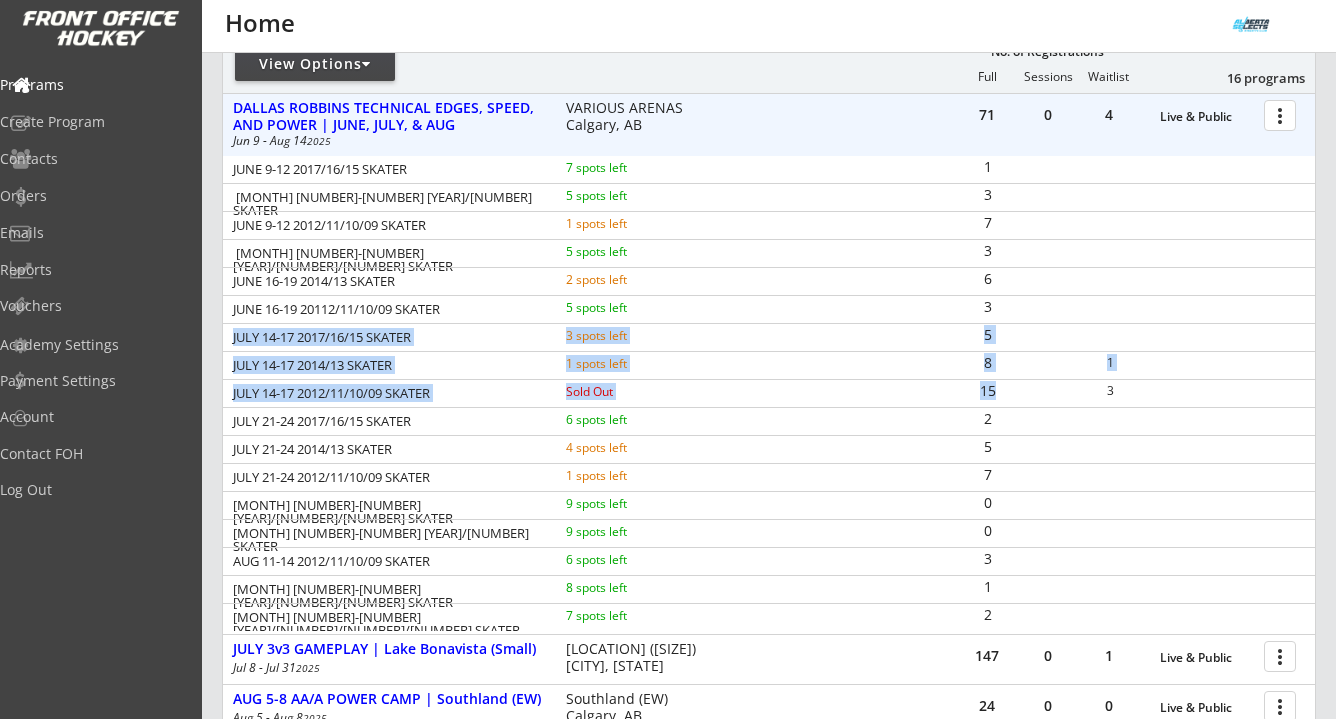 drag, startPoint x: 234, startPoint y: 339, endPoint x: 996, endPoint y: 384, distance: 763.3276 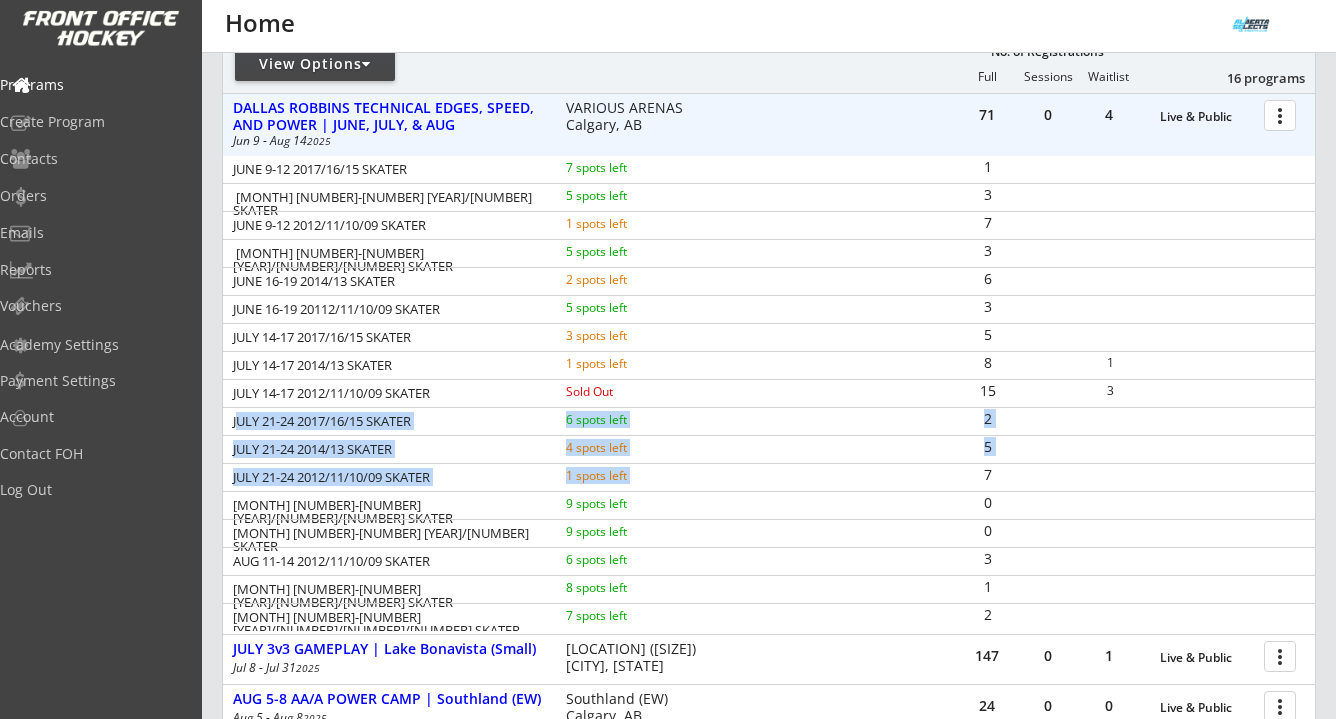 drag, startPoint x: 235, startPoint y: 418, endPoint x: 956, endPoint y: 470, distance: 722.87274 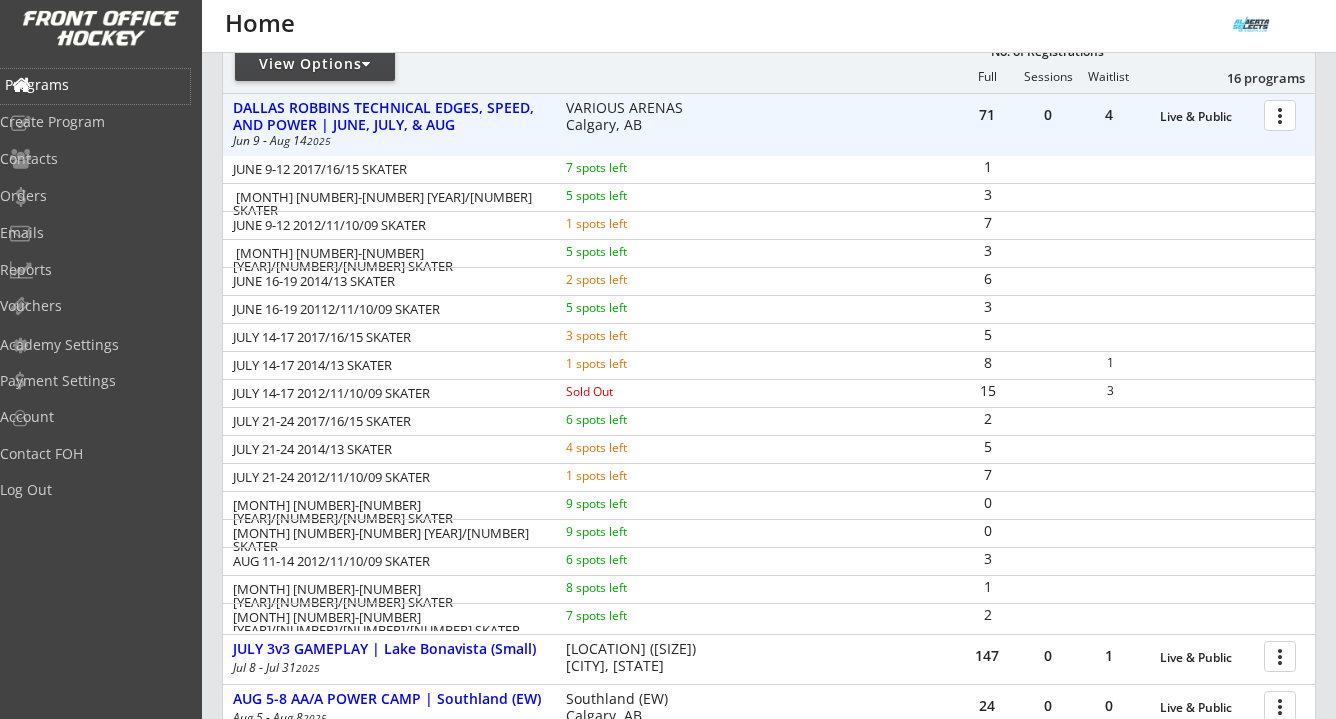 click on "Programs" at bounding box center (95, 85) 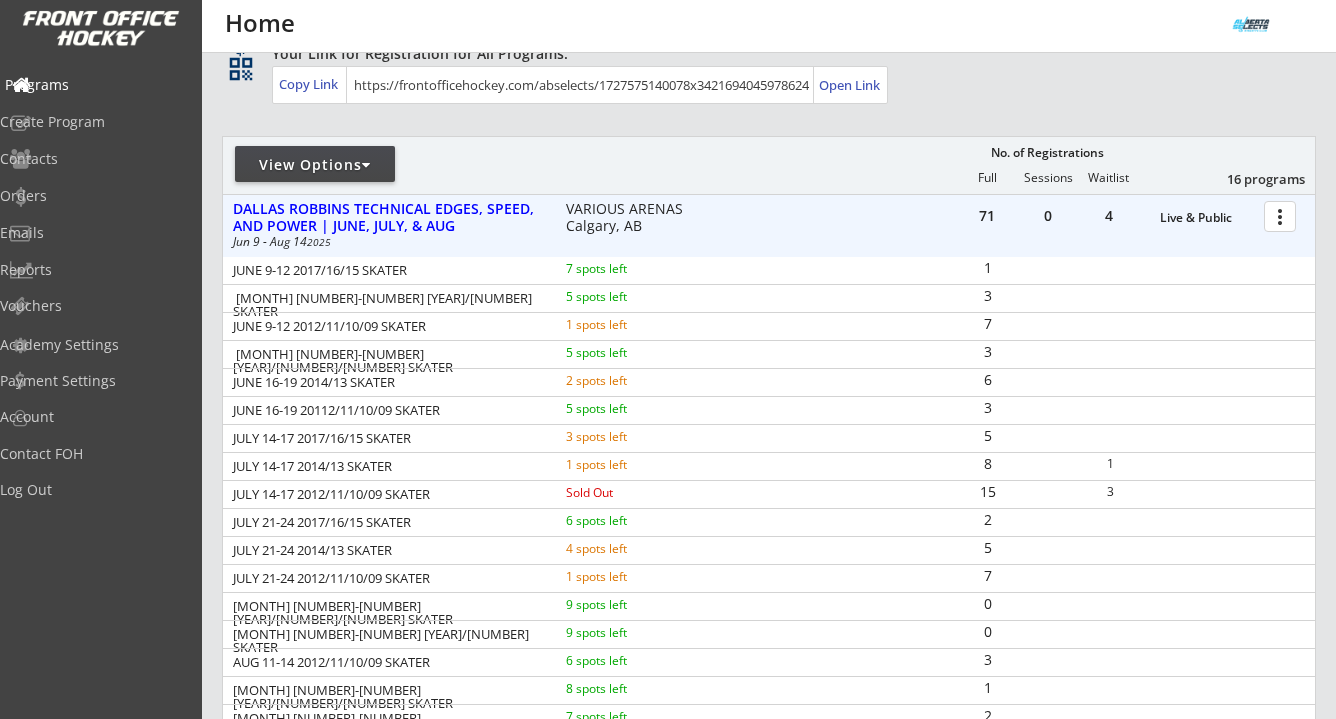 scroll, scrollTop: 0, scrollLeft: 0, axis: both 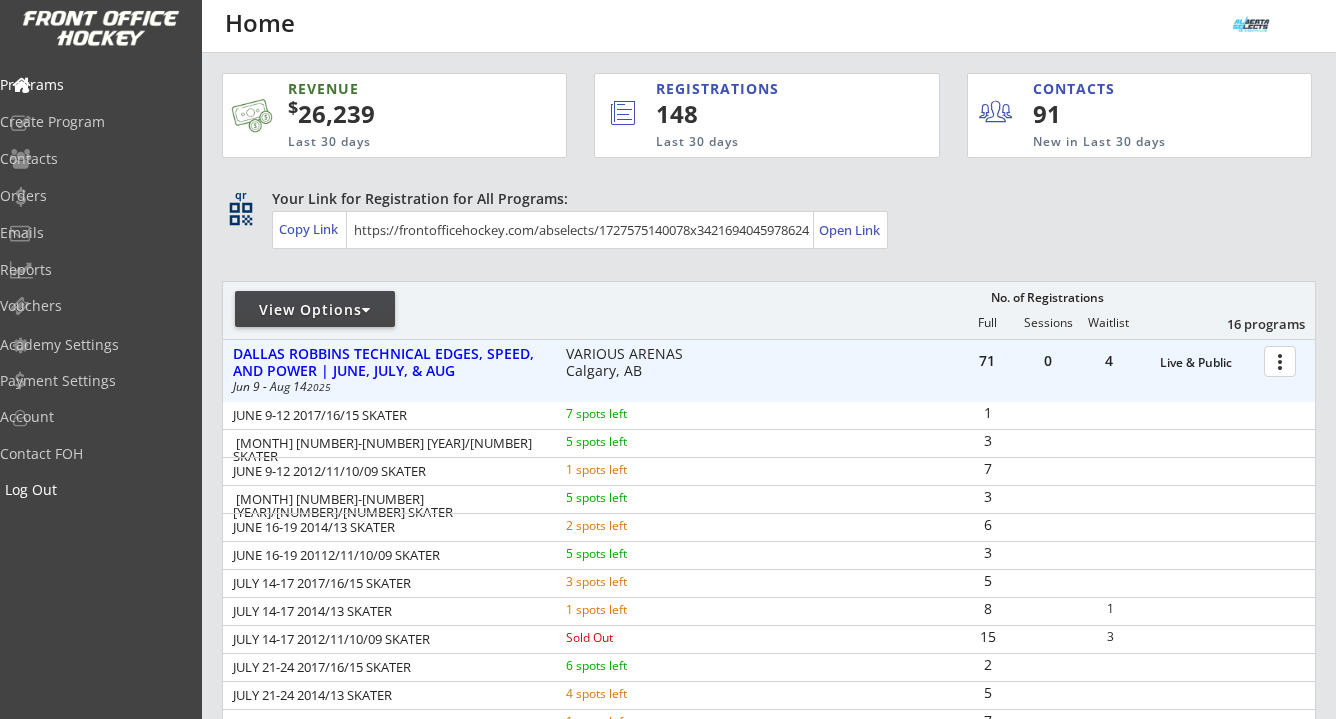 click on "Log Out" at bounding box center (95, 85) 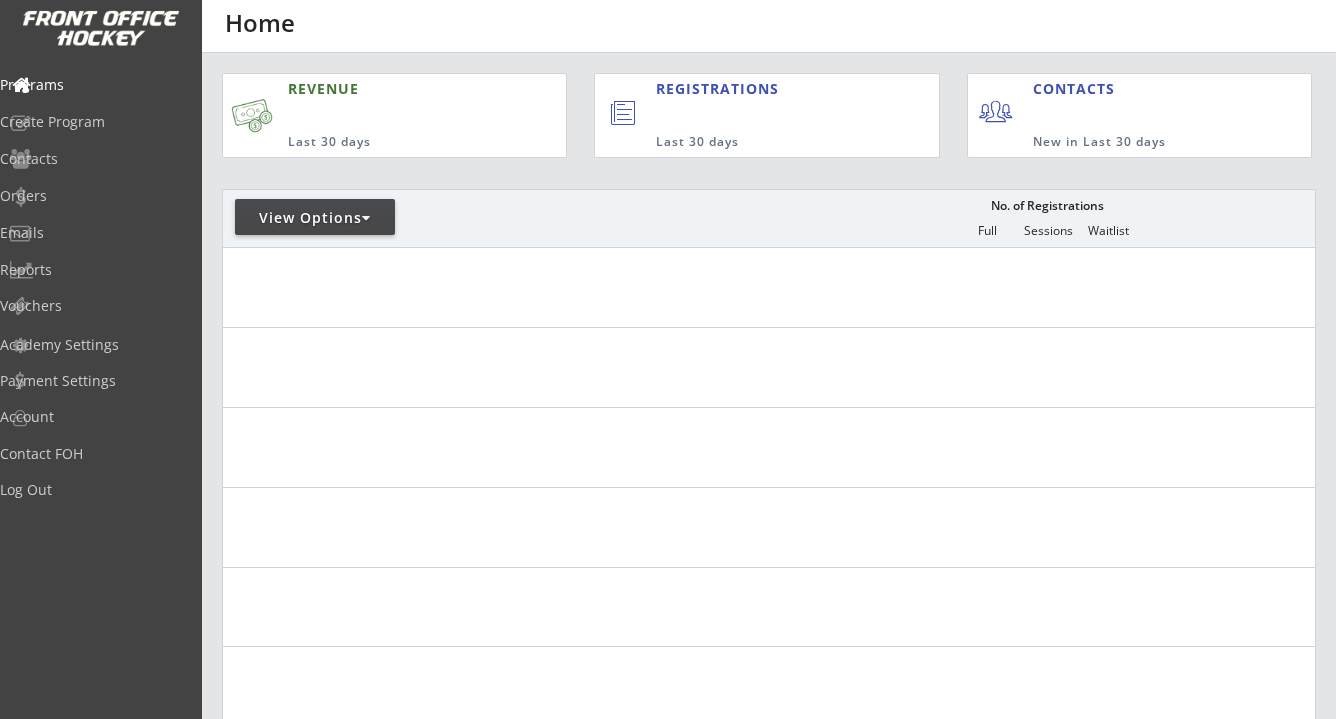 scroll, scrollTop: 0, scrollLeft: 0, axis: both 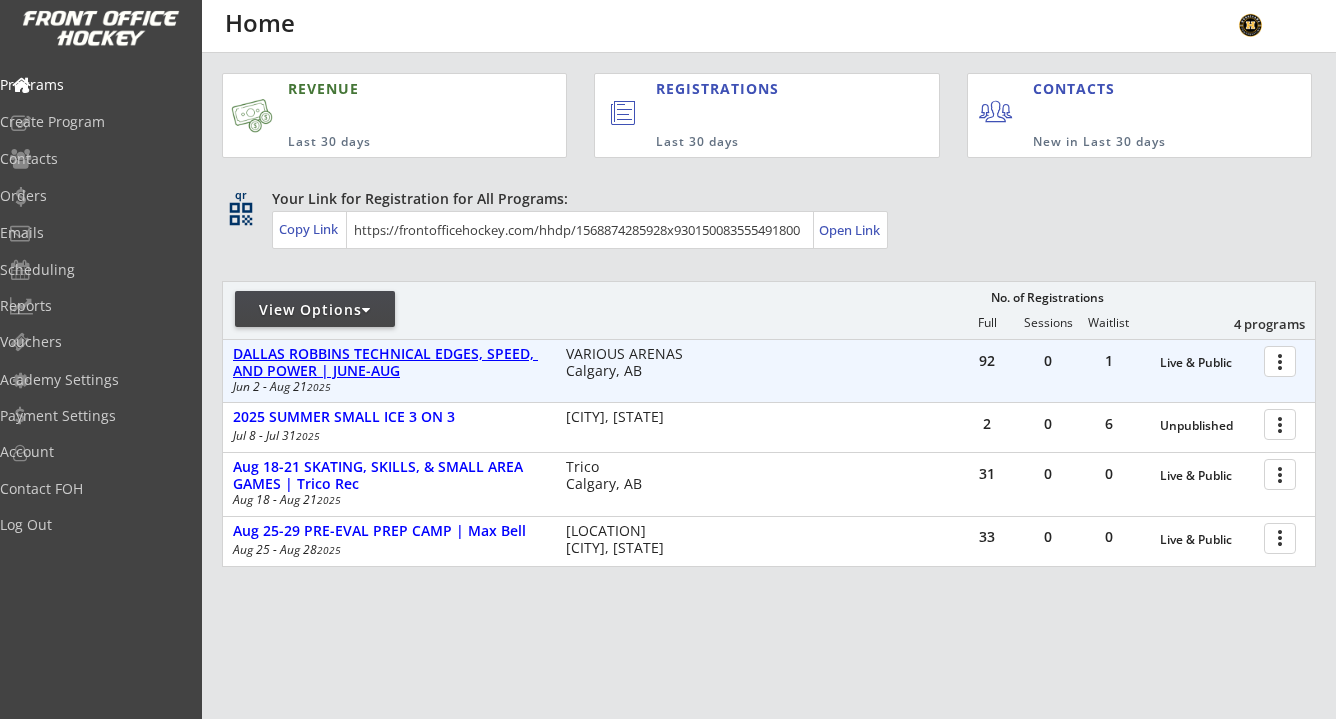 click on "DALLAS ROBBINS TECHNICAL EDGES, SPEED, AND POWER | JUNE-AUG" at bounding box center [1207, 363] 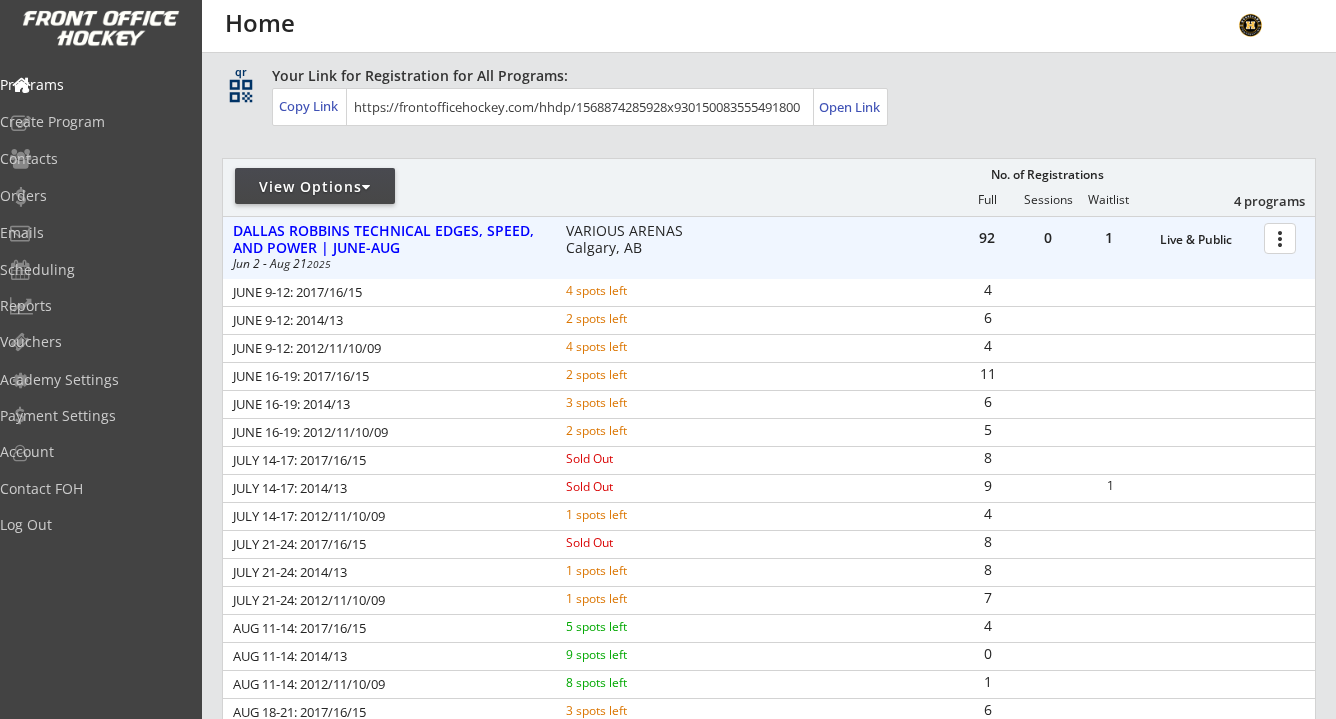 scroll, scrollTop: 126, scrollLeft: 0, axis: vertical 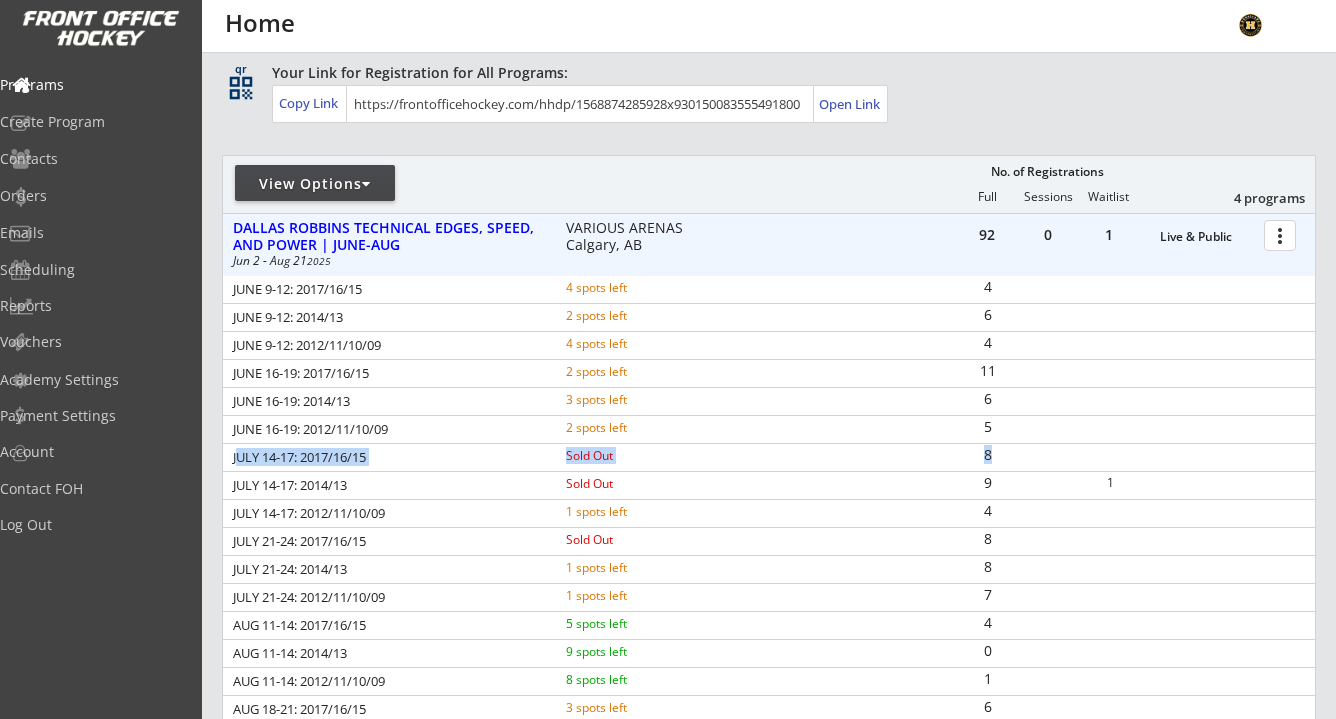 drag, startPoint x: 235, startPoint y: 457, endPoint x: 996, endPoint y: 462, distance: 761.0164 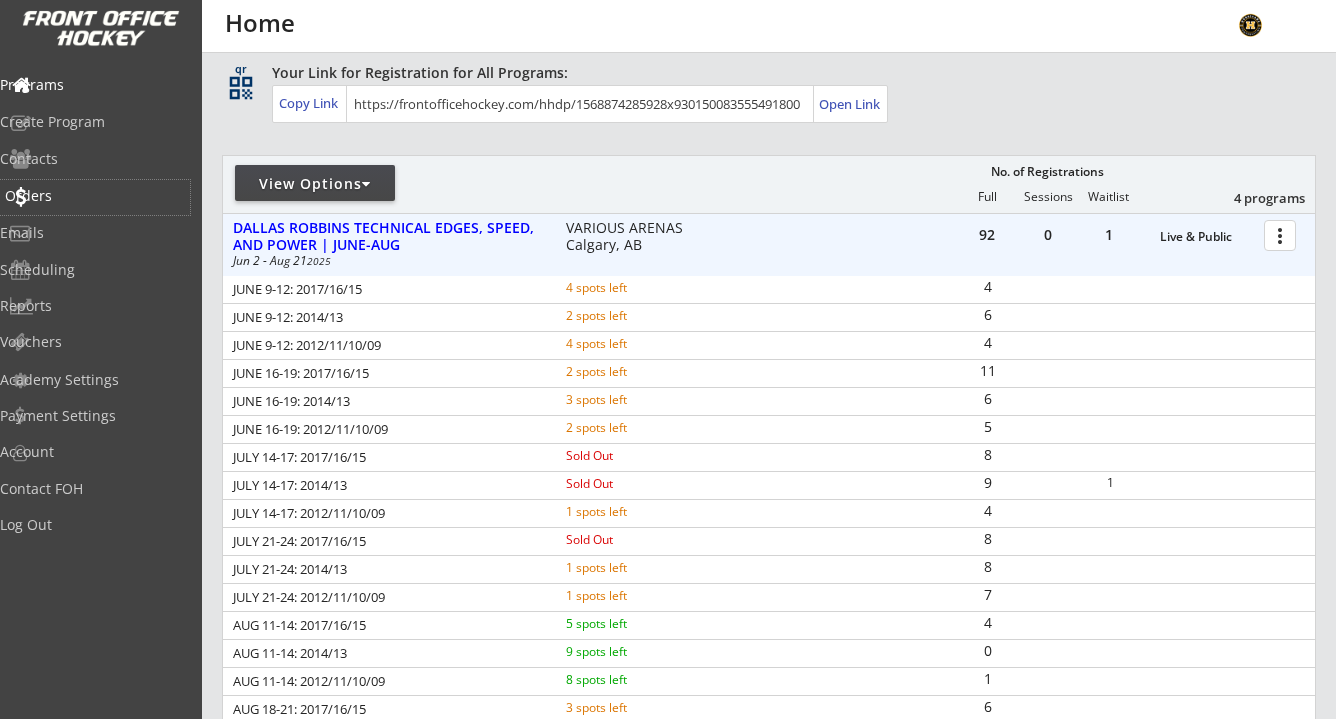 click on "Orders" at bounding box center (95, 197) 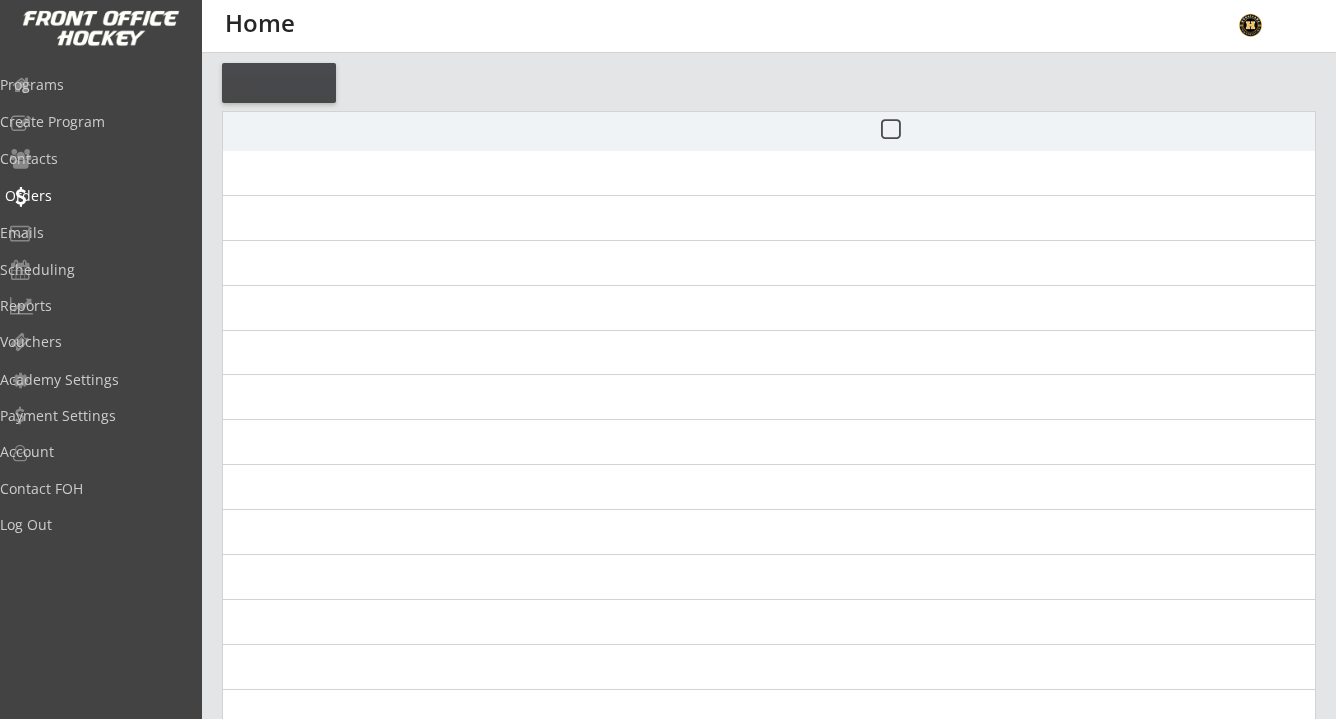 scroll, scrollTop: 0, scrollLeft: 0, axis: both 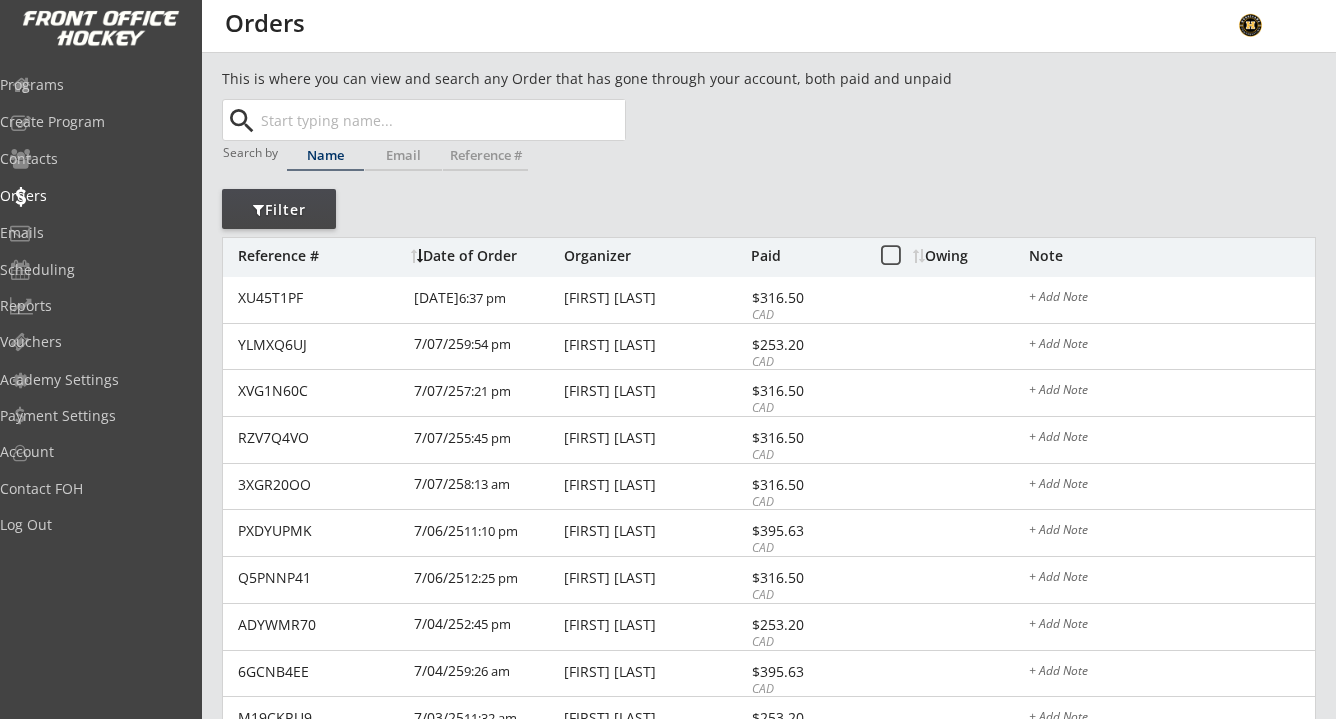 click on "search" at bounding box center (0, 0) 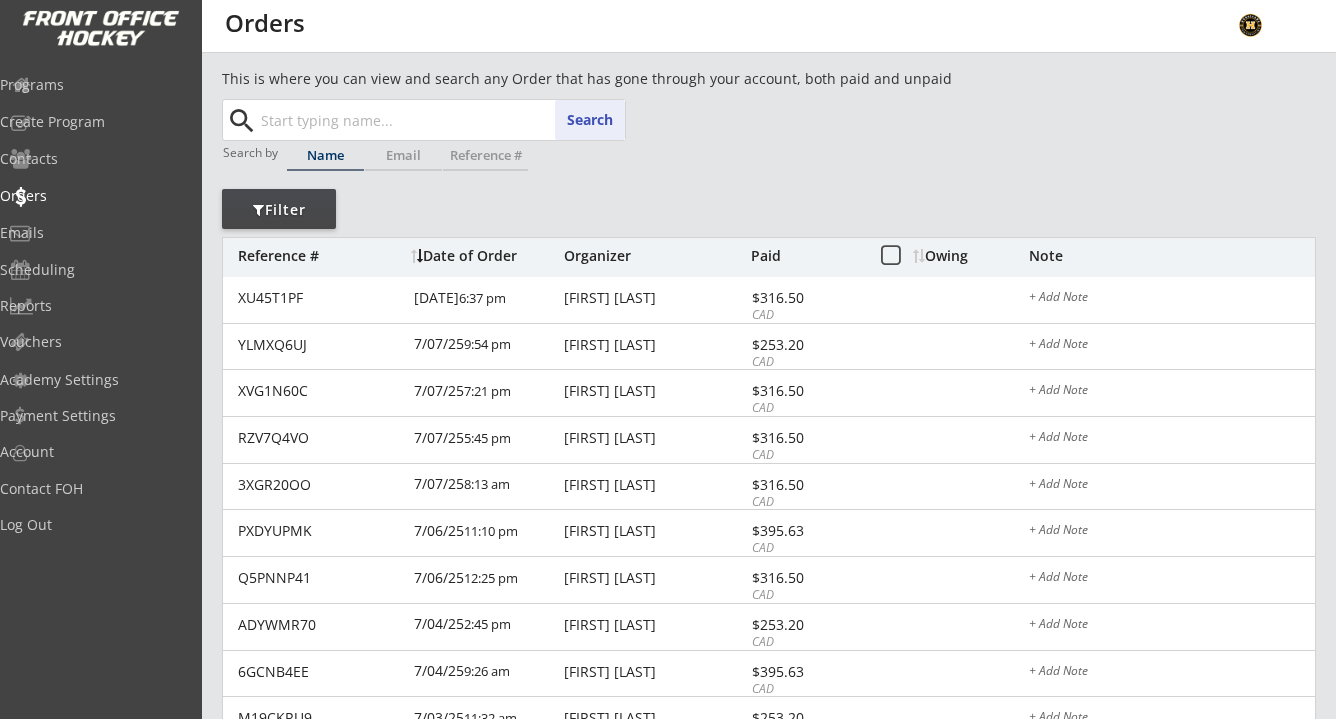 click at bounding box center (441, 120) 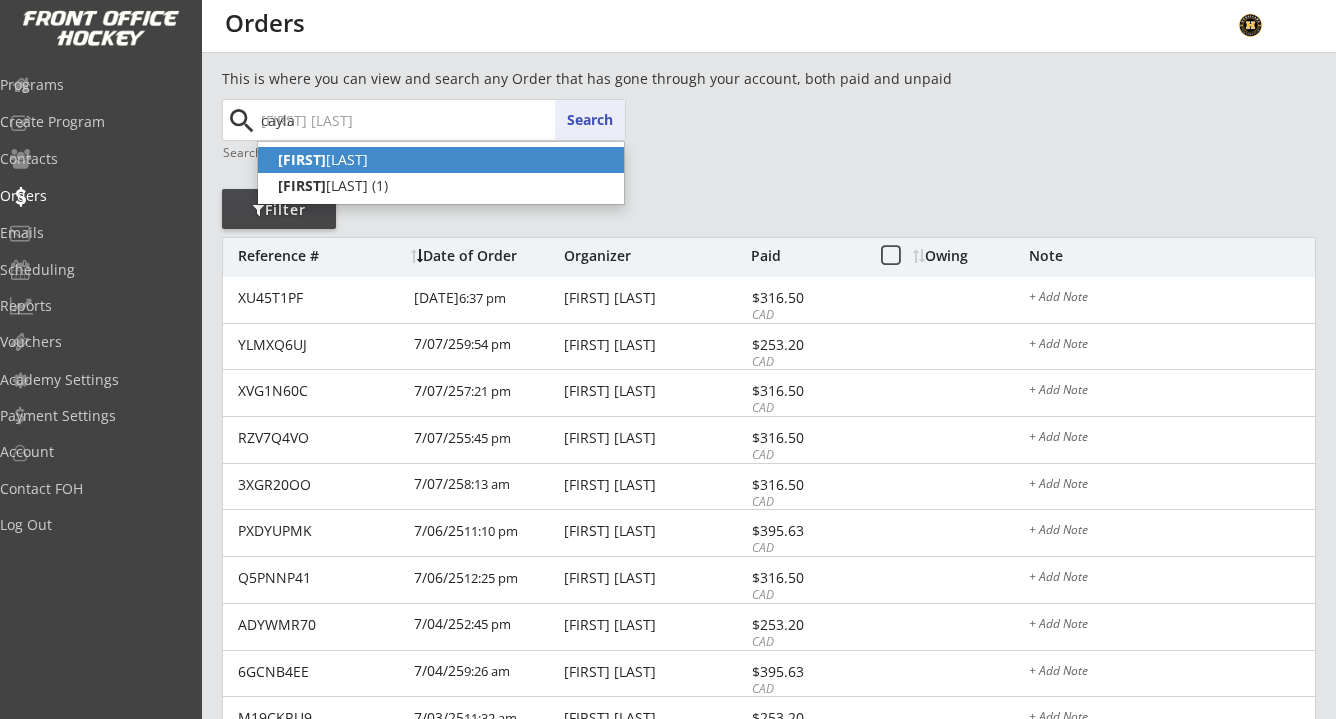 click on "[FIRST] [LAST]" at bounding box center [441, 160] 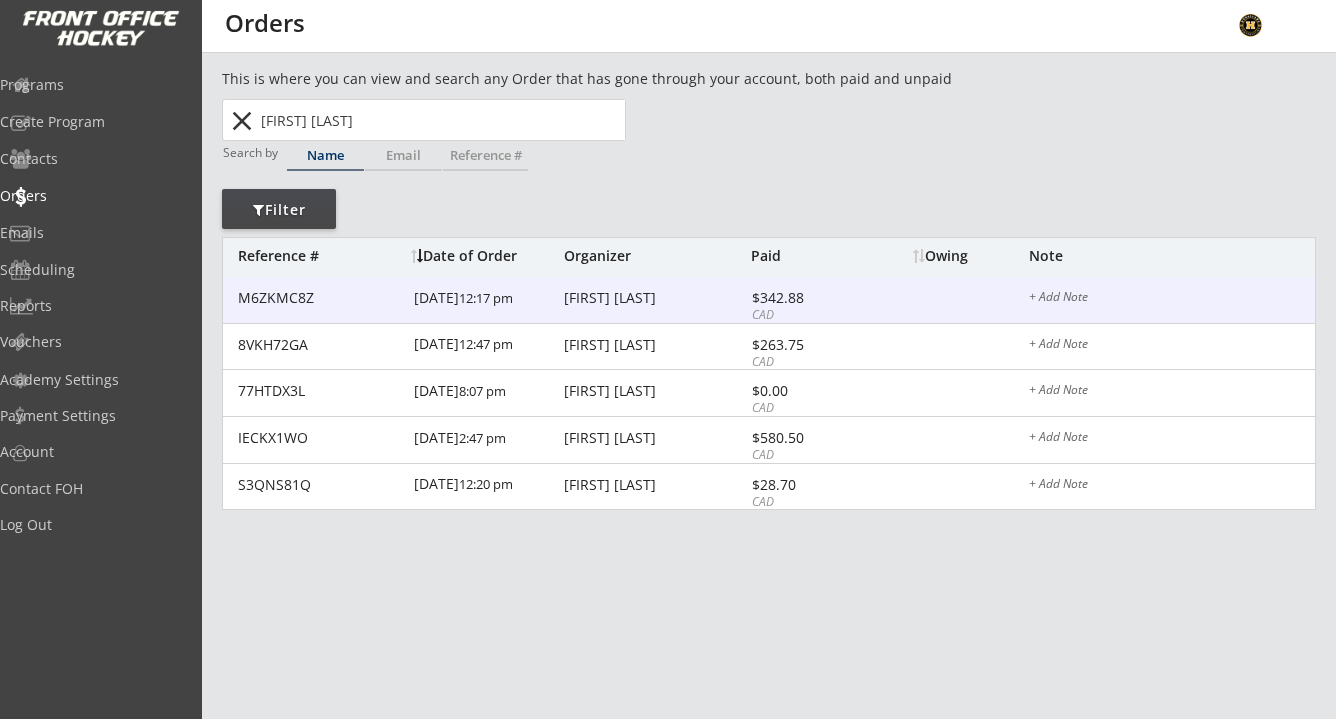 type on "[FIRST] [LAST]" 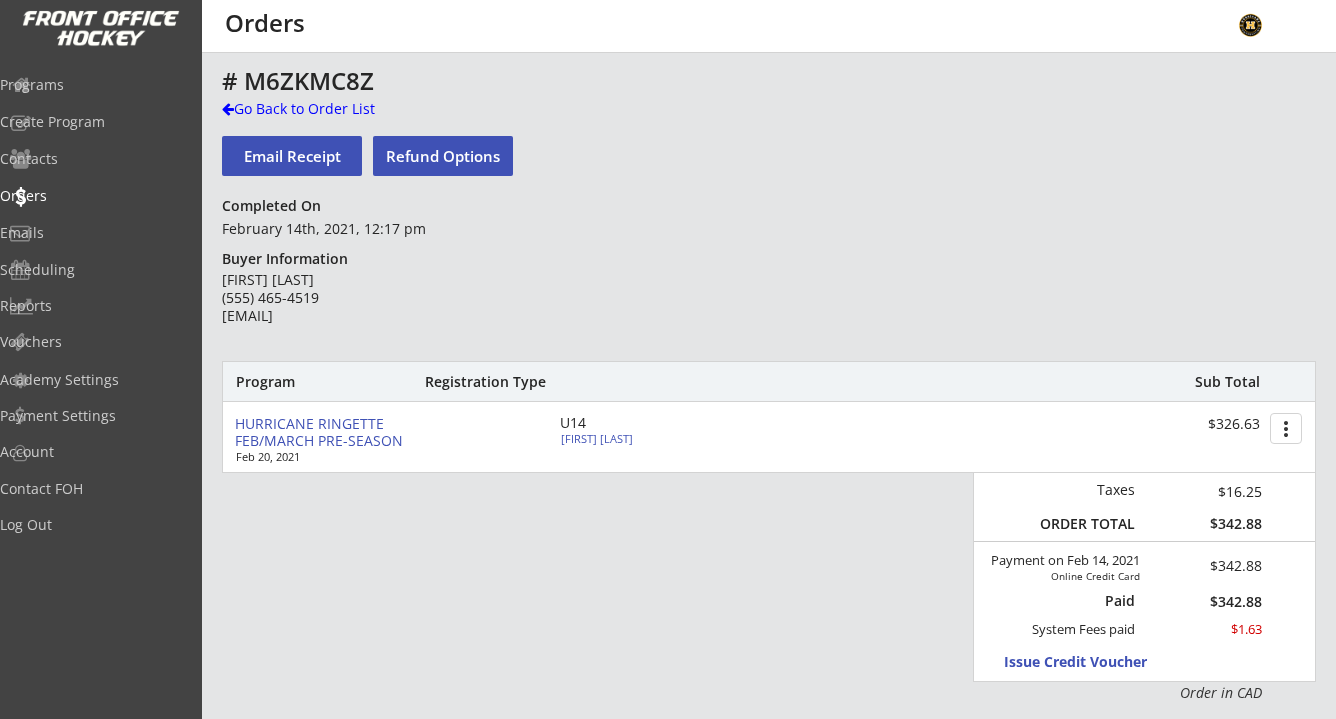 click on "[FIRST] [LAST]" at bounding box center (675, 423) 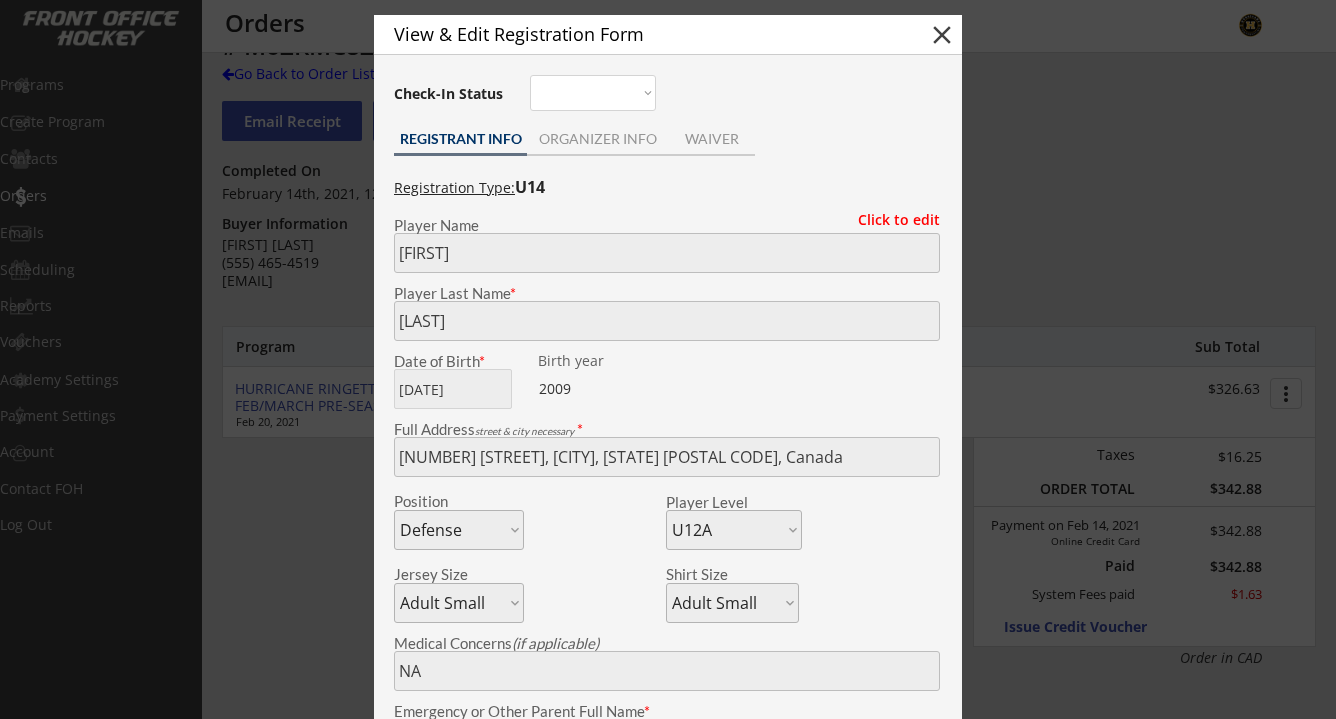 scroll, scrollTop: 0, scrollLeft: 0, axis: both 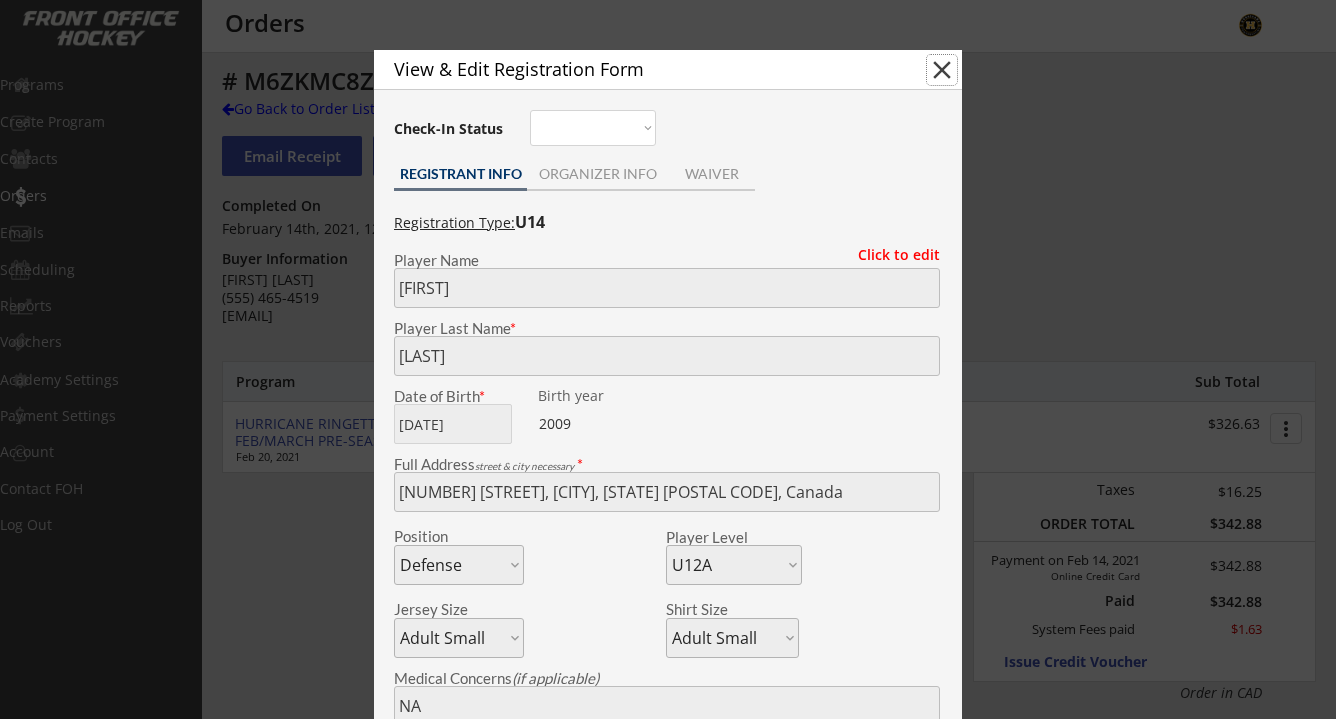 click on "close" at bounding box center (942, 70) 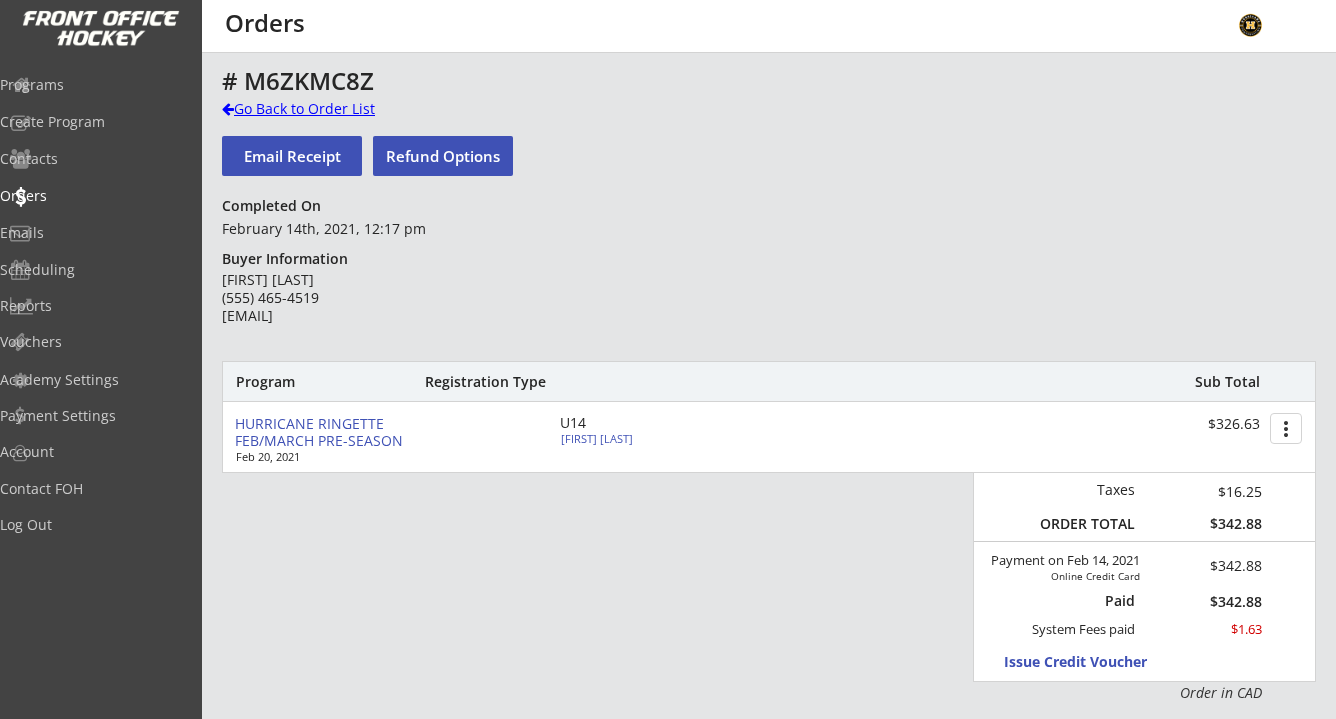 click on "Go Back to Order List" at bounding box center [0, 0] 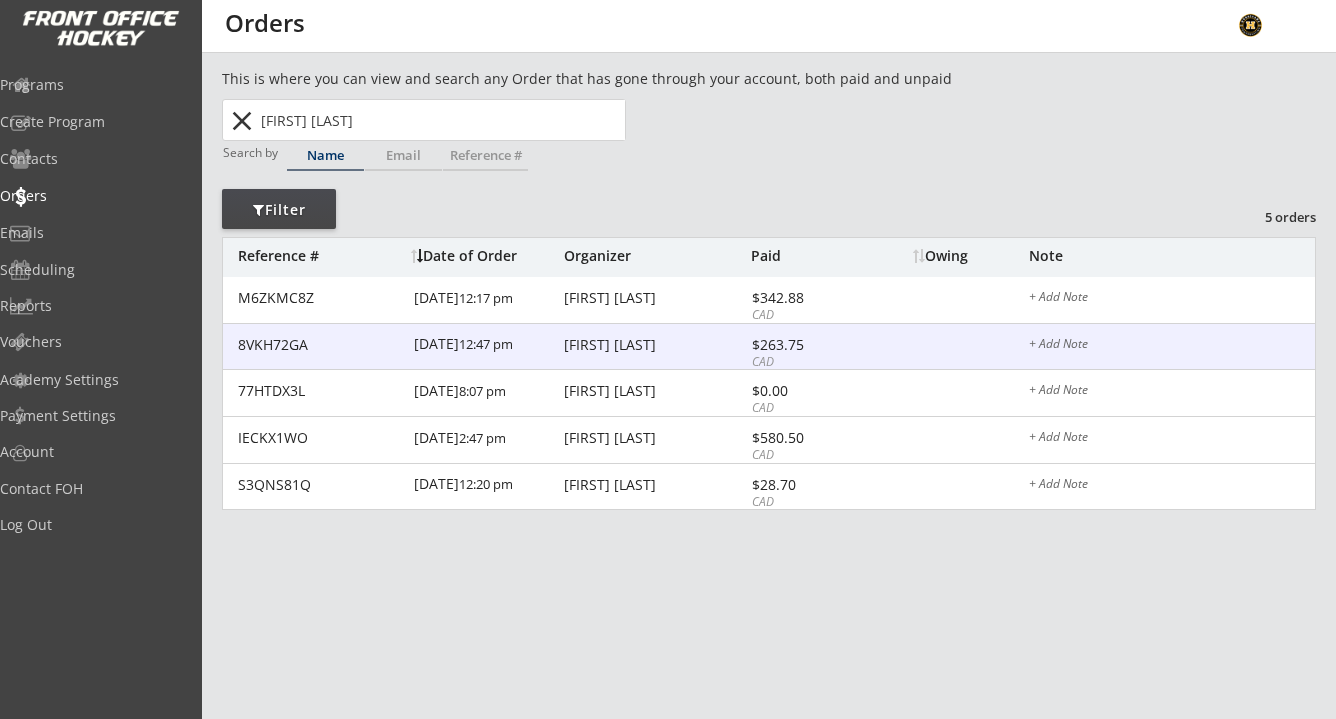 click on "[FIRST] [LAST]" at bounding box center [320, 345] 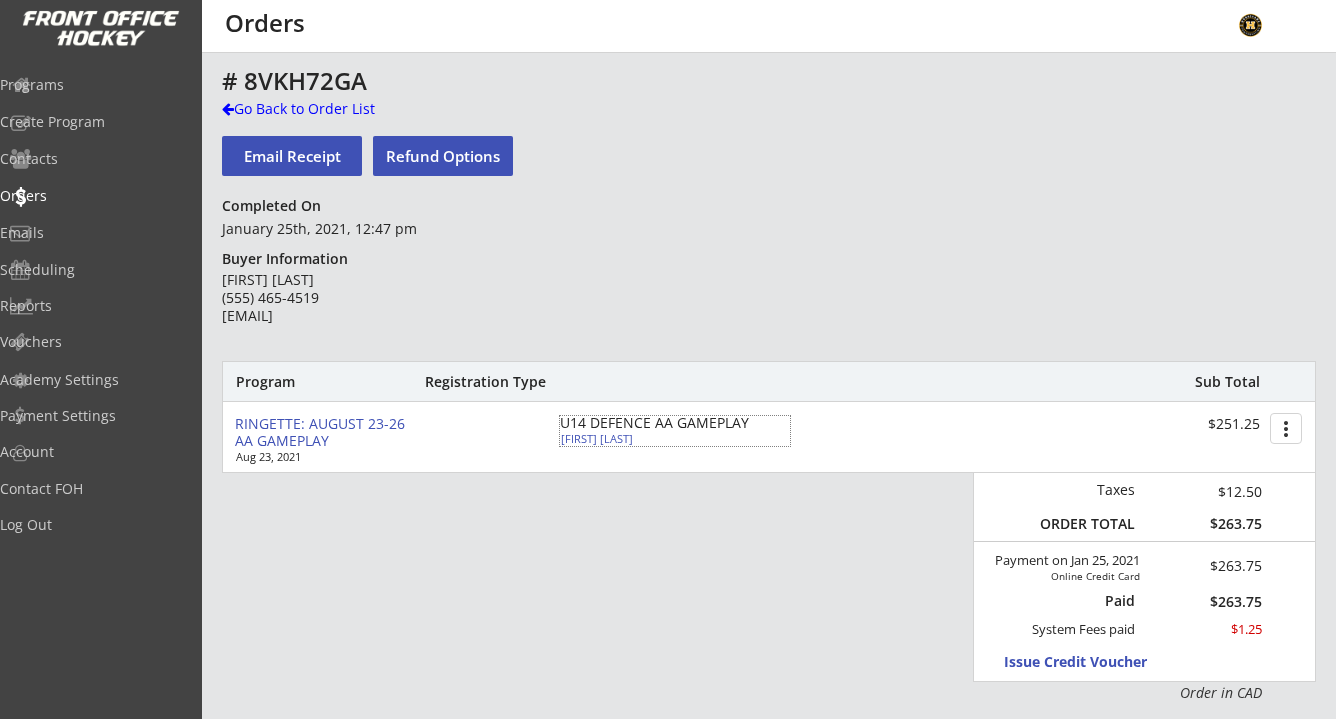 click on "[FIRST] [LAST]" at bounding box center (675, 423) 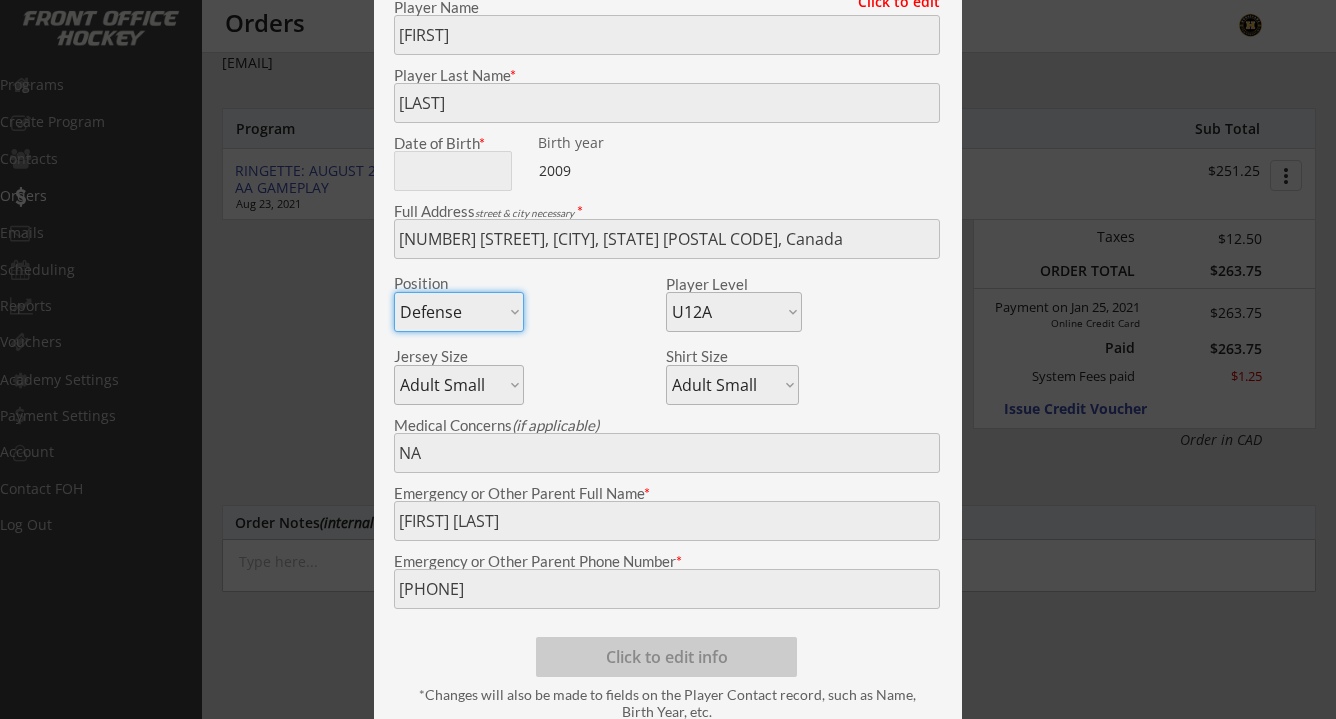 scroll, scrollTop: 0, scrollLeft: 0, axis: both 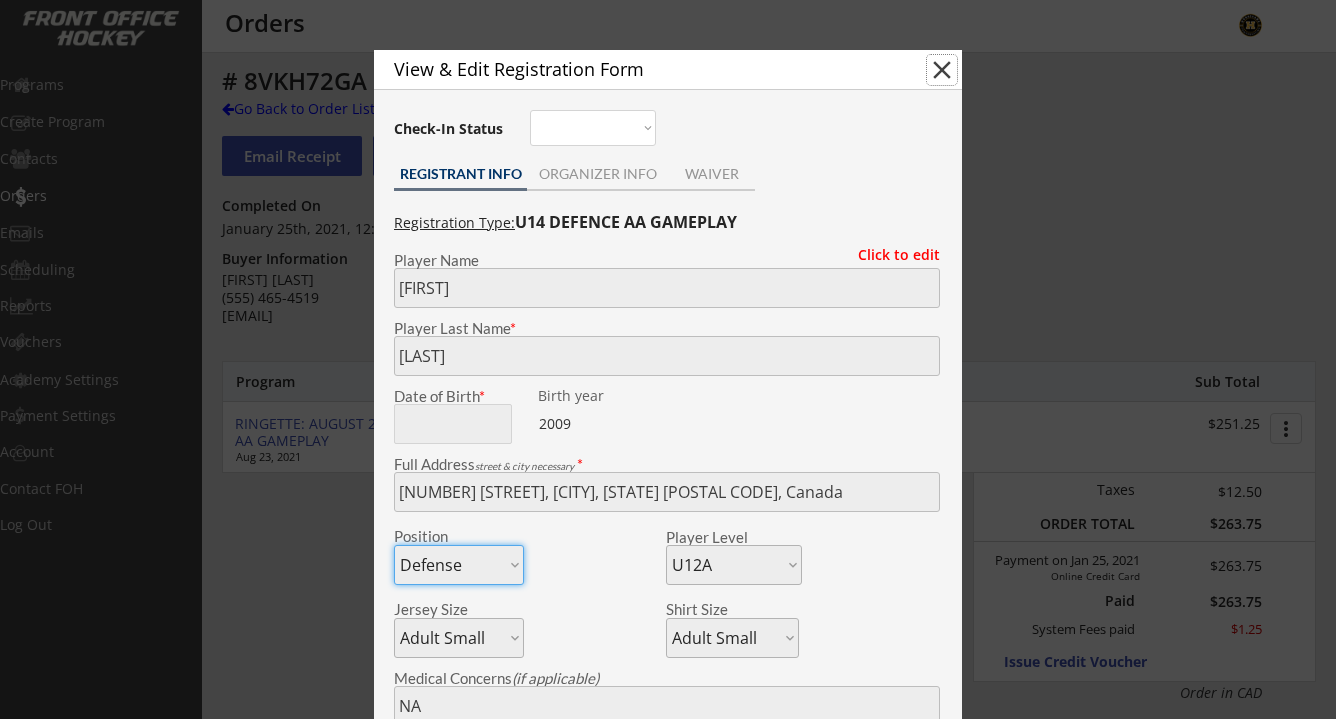 click on "close" at bounding box center (942, 70) 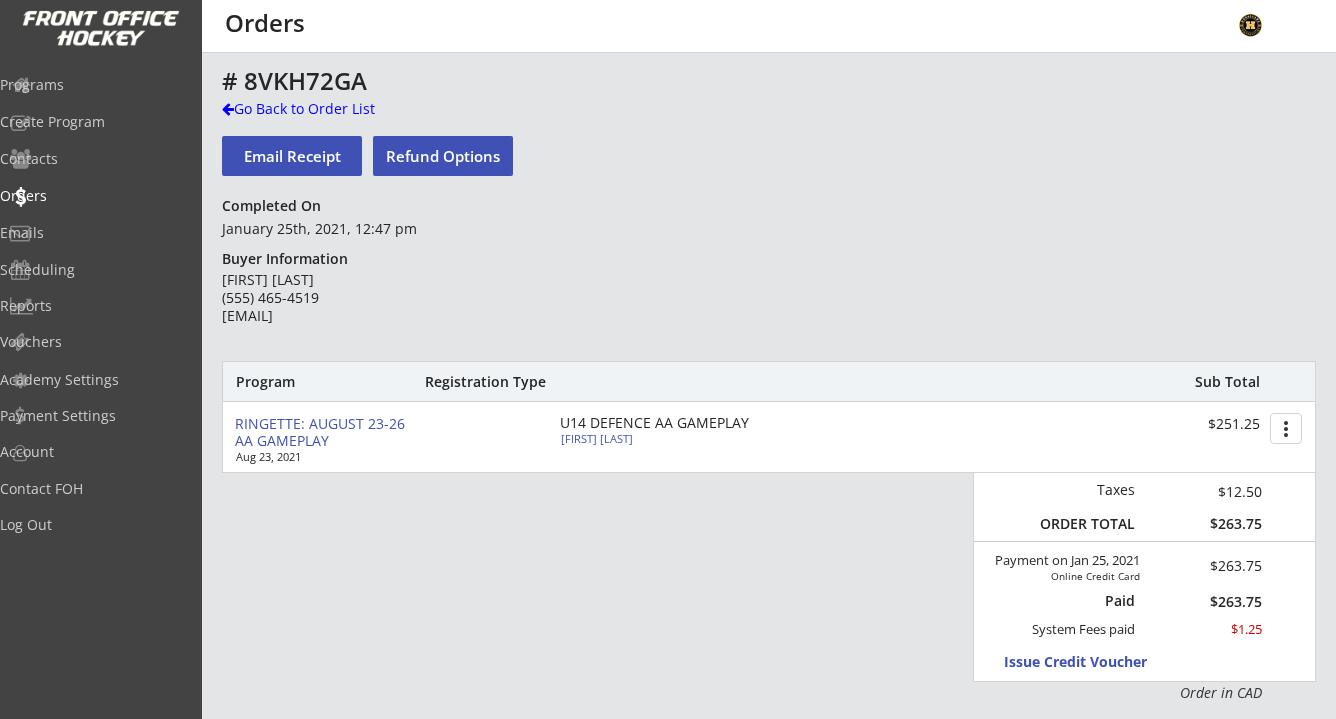 click on "# 8VKH72GA" at bounding box center [0, 0] 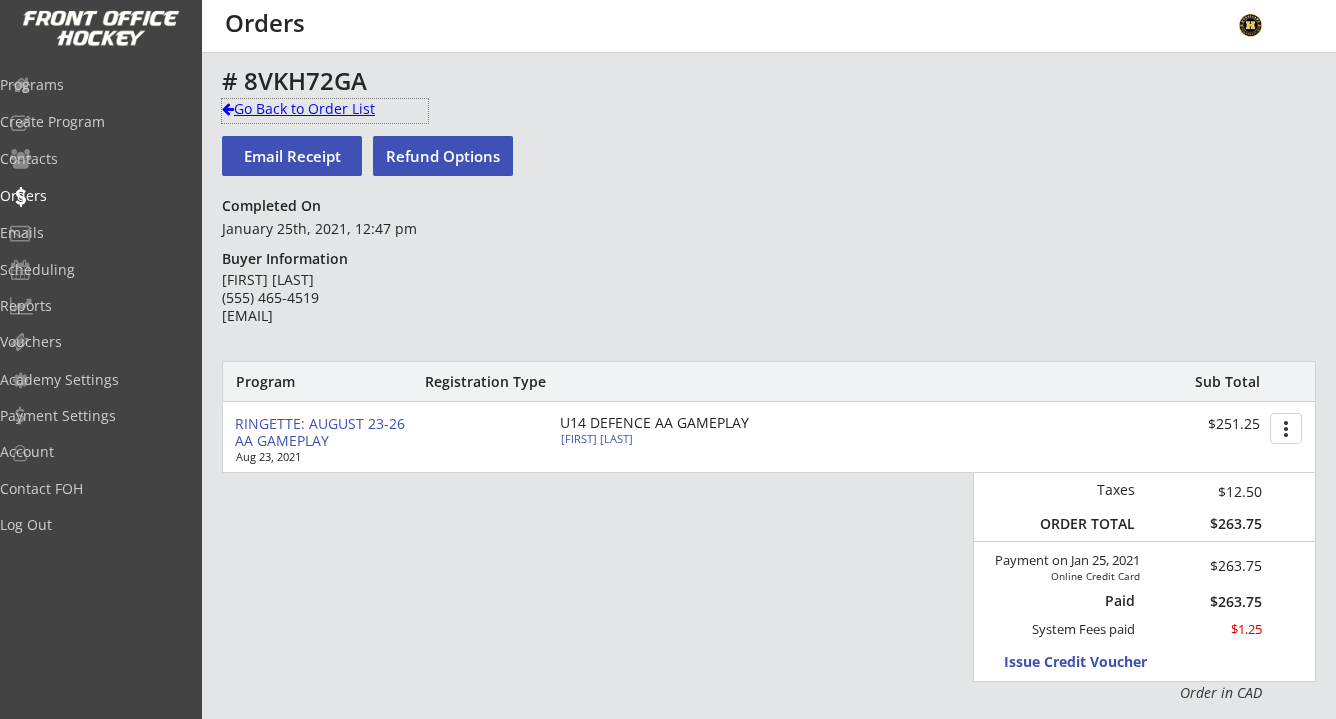 click on "Go Back to Order List" at bounding box center [325, 109] 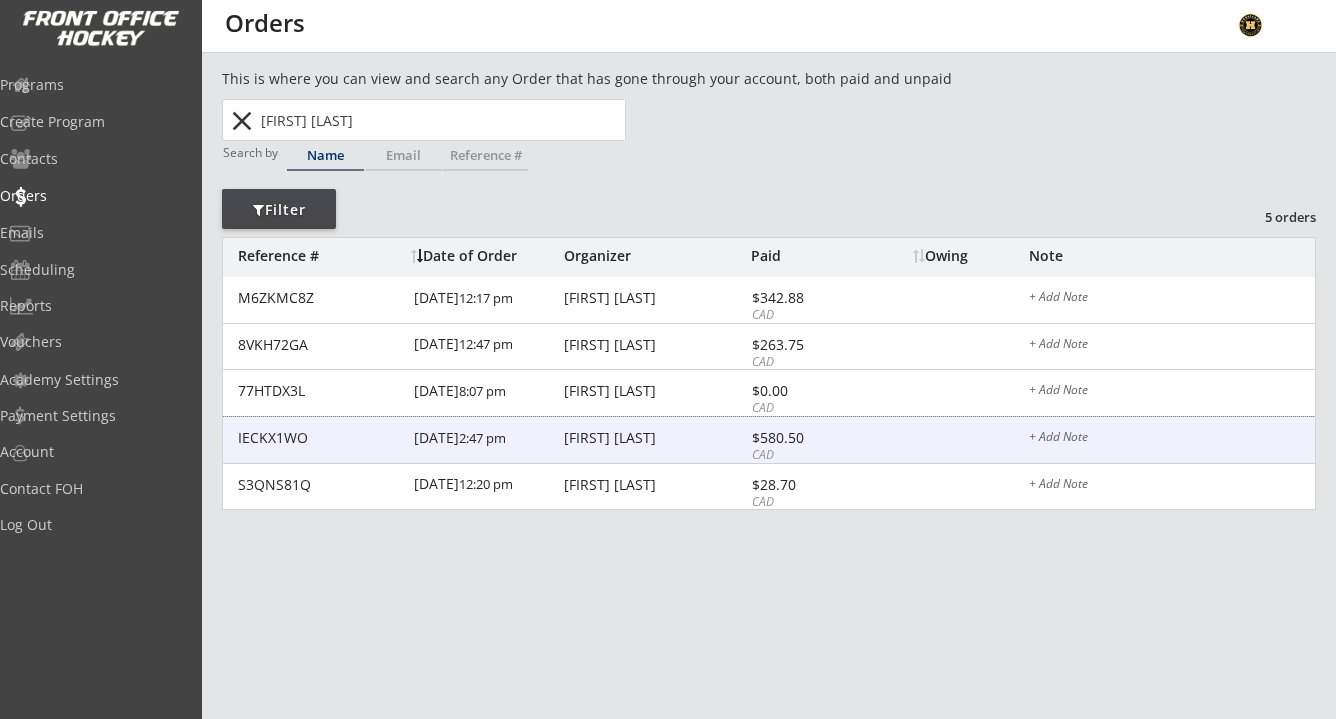 click on "IECKX1WO 11/28/20
2:47 pm [FIRST] [LAST] $580.50 CAD + Add Note" at bounding box center [769, 440] 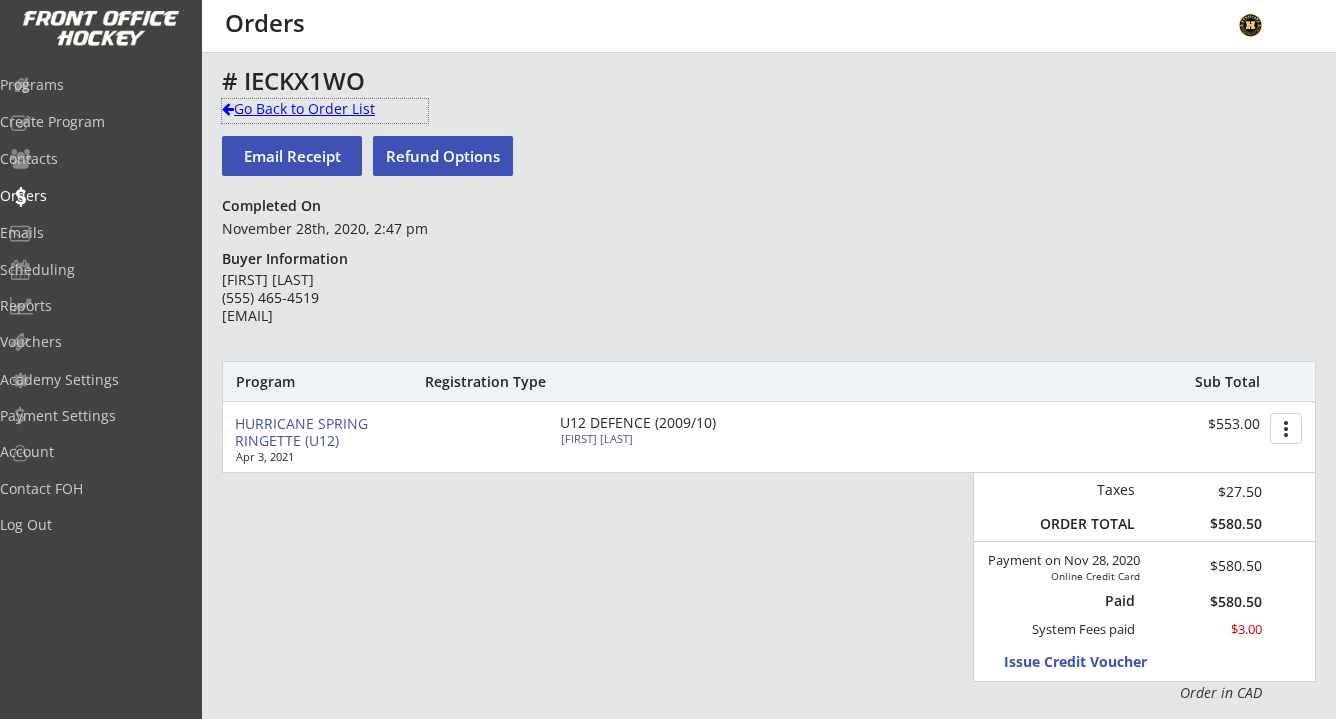 click on "Go Back to Order List" at bounding box center (325, 109) 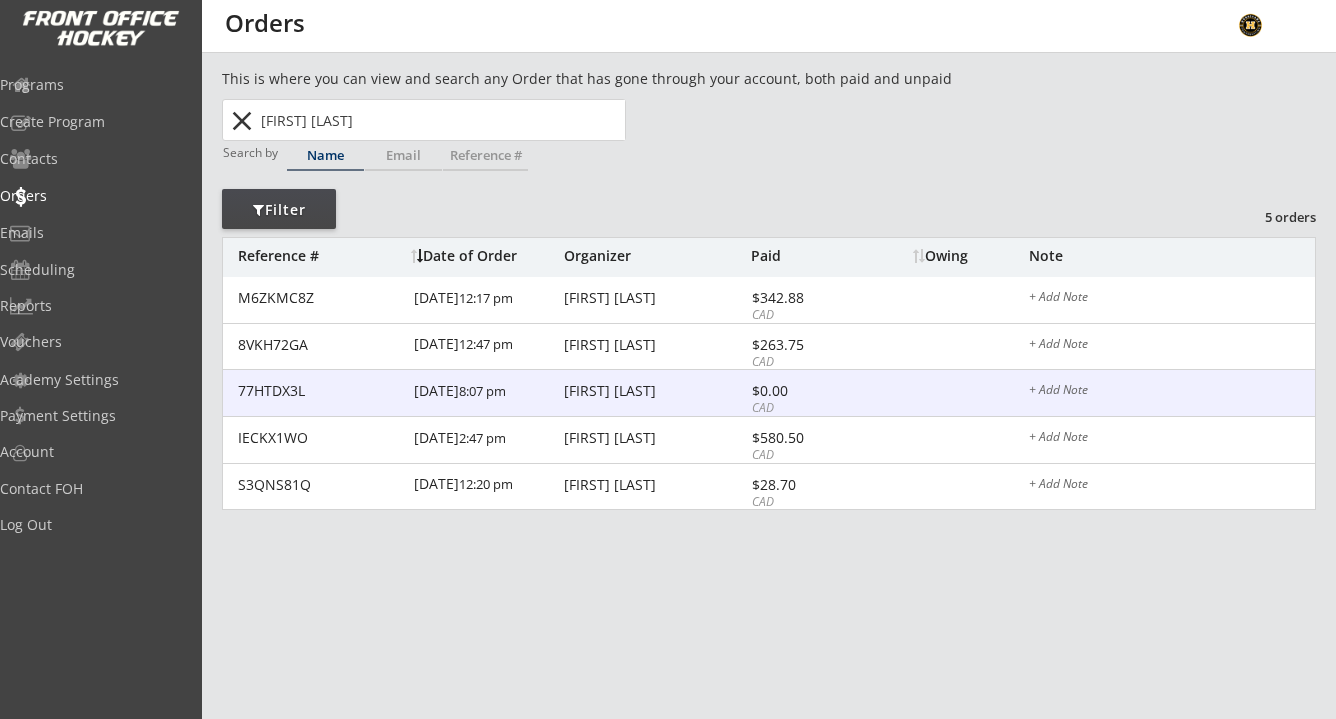 click on "[FIRST] [LAST]" at bounding box center (320, 391) 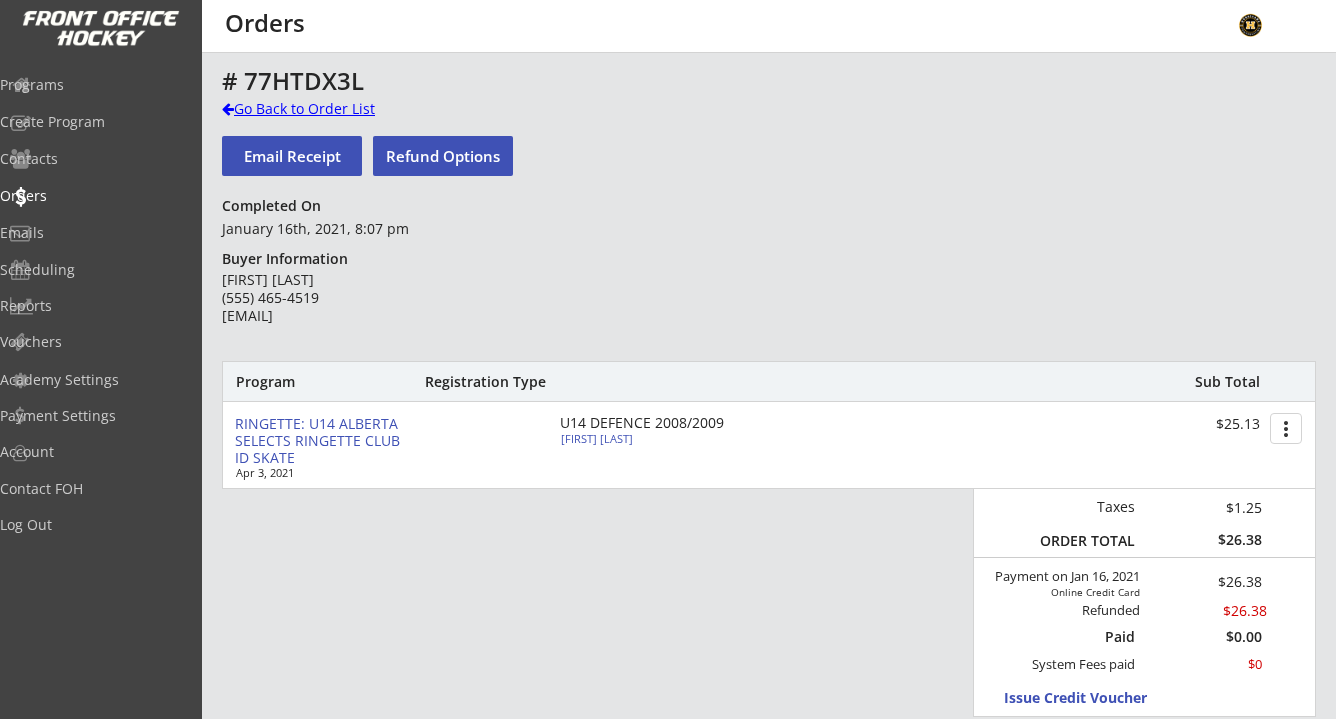 click on "Go Back to Order List" at bounding box center (0, 0) 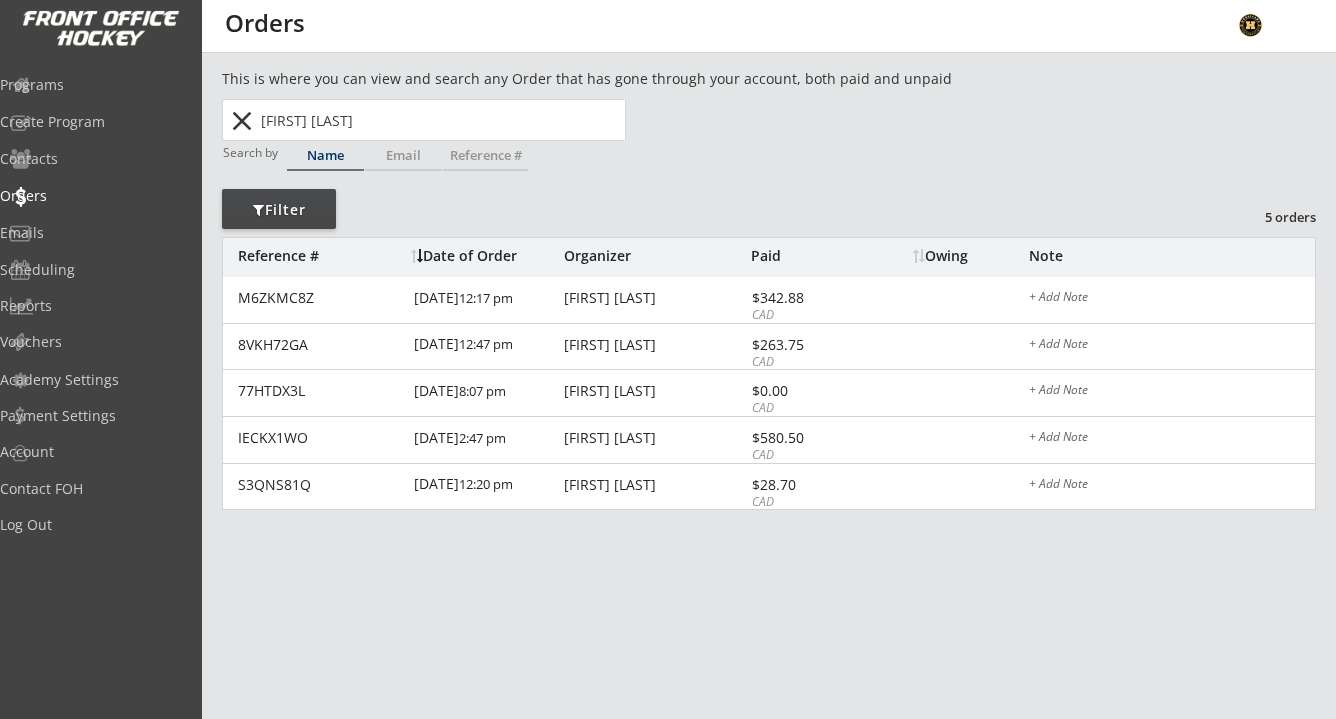click on "close" at bounding box center [241, 121] 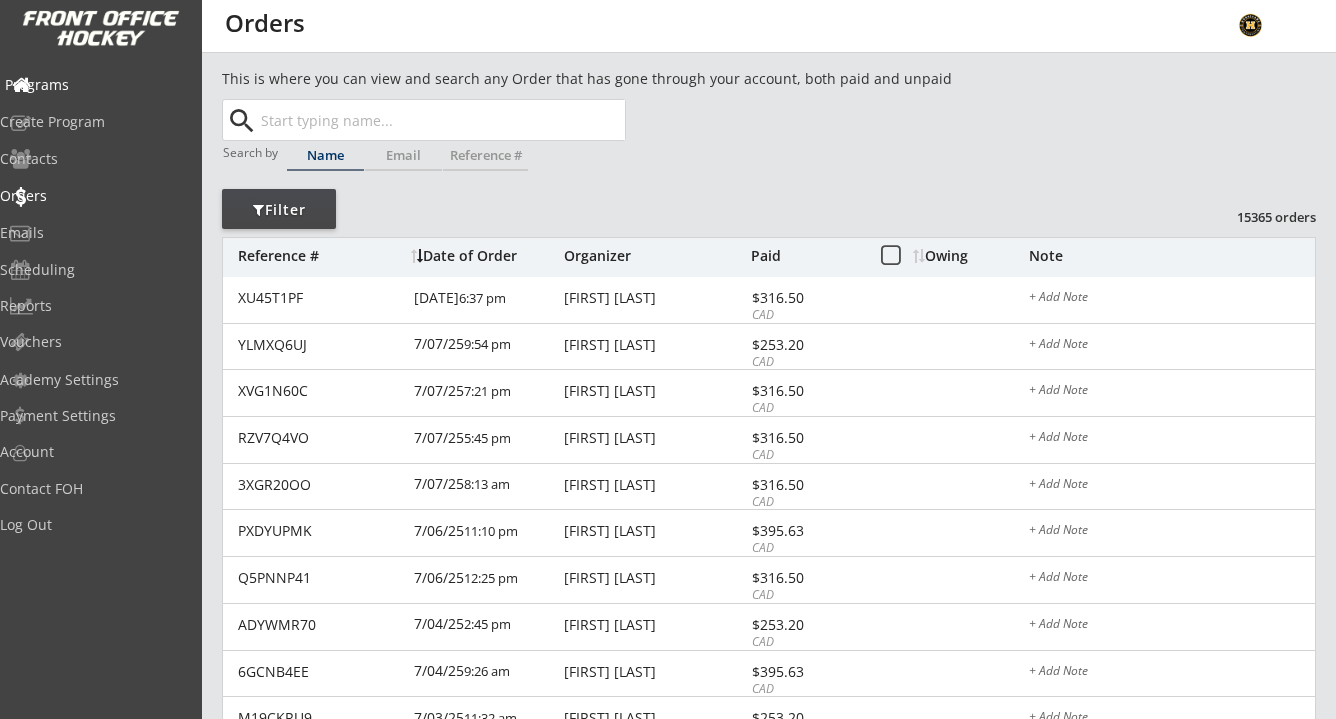 click on "Programs" at bounding box center [95, 85] 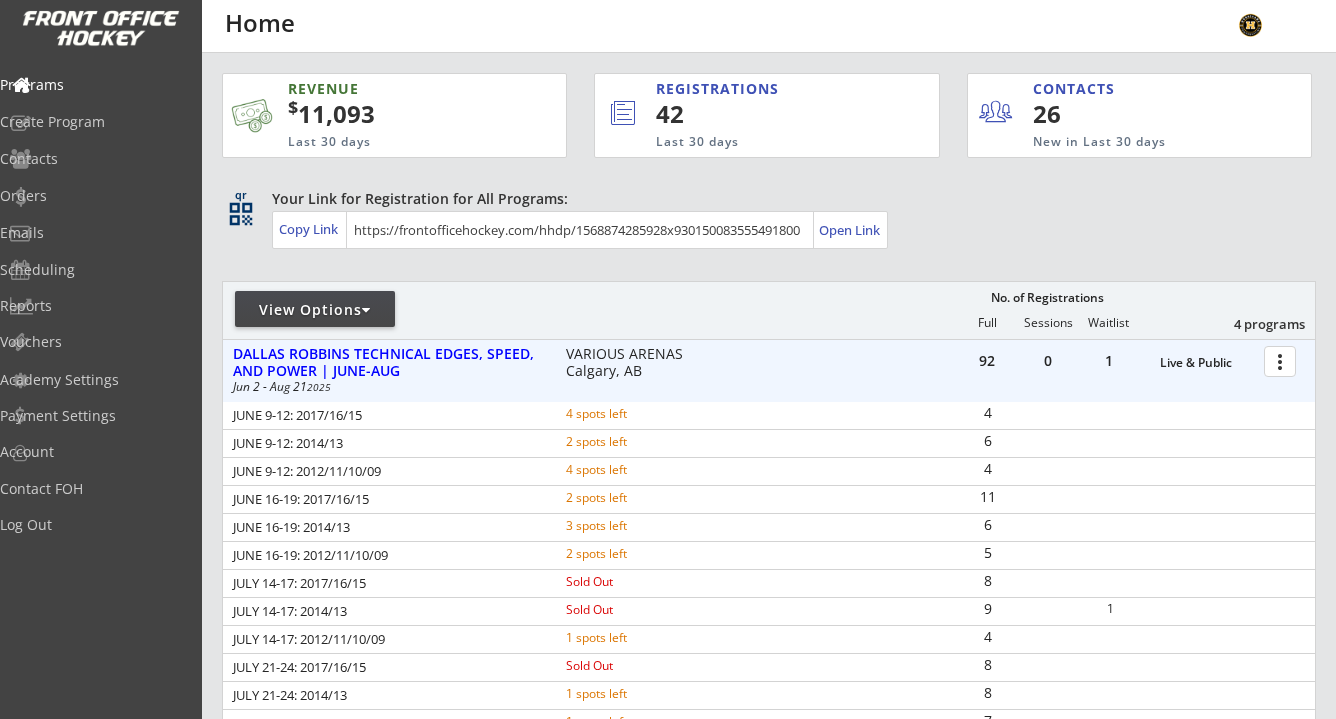 click at bounding box center [1283, 360] 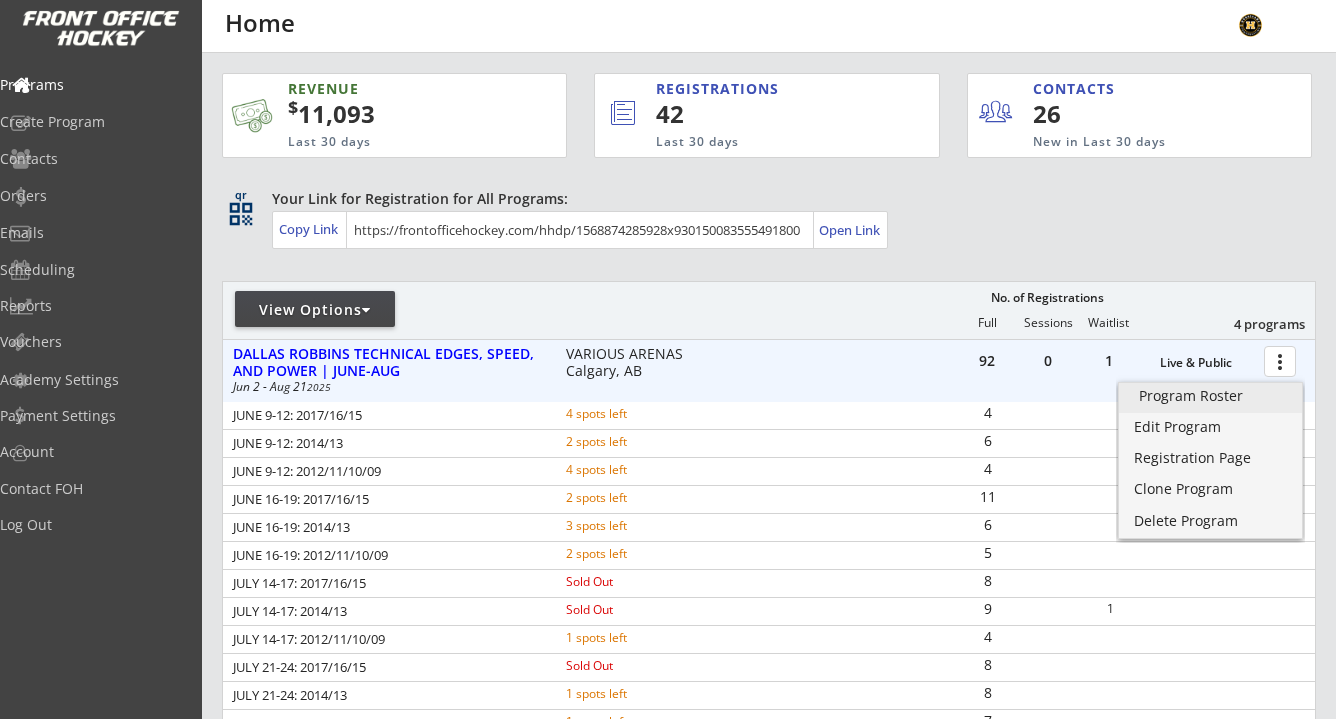 click on "Program Roster" at bounding box center [1210, 396] 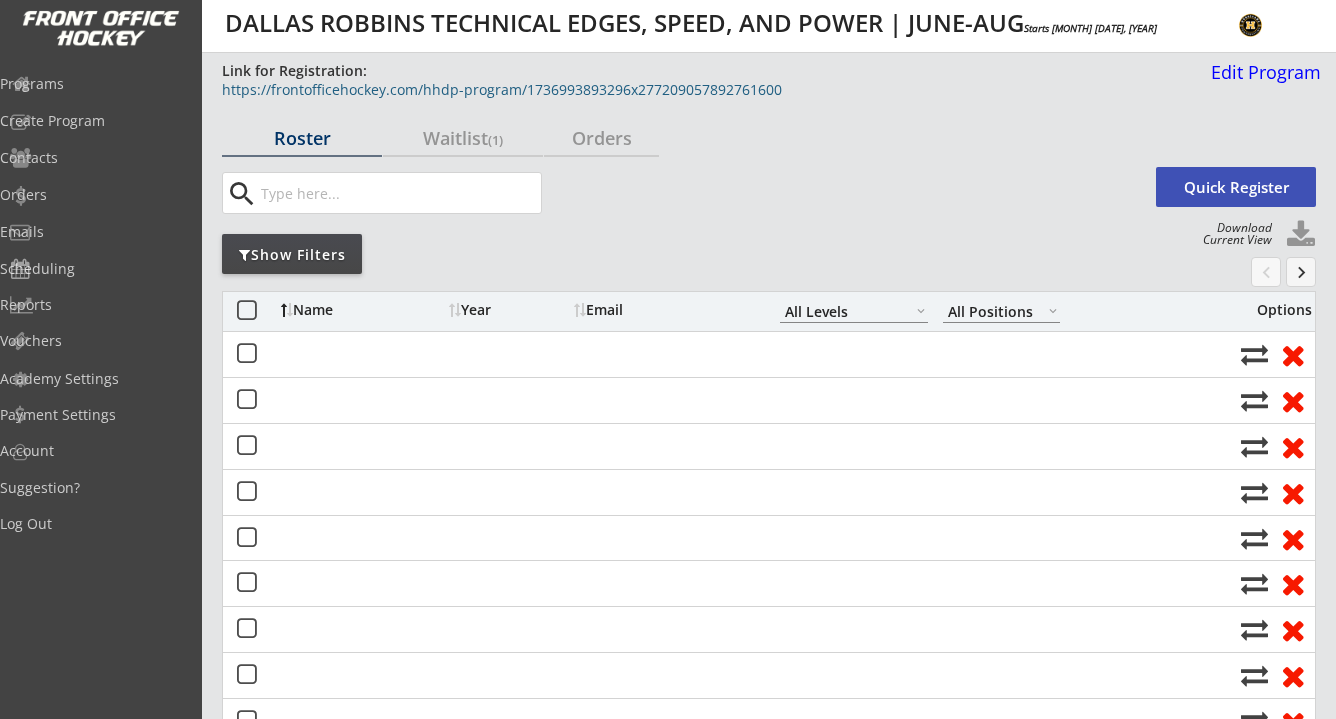 scroll, scrollTop: 0, scrollLeft: 0, axis: both 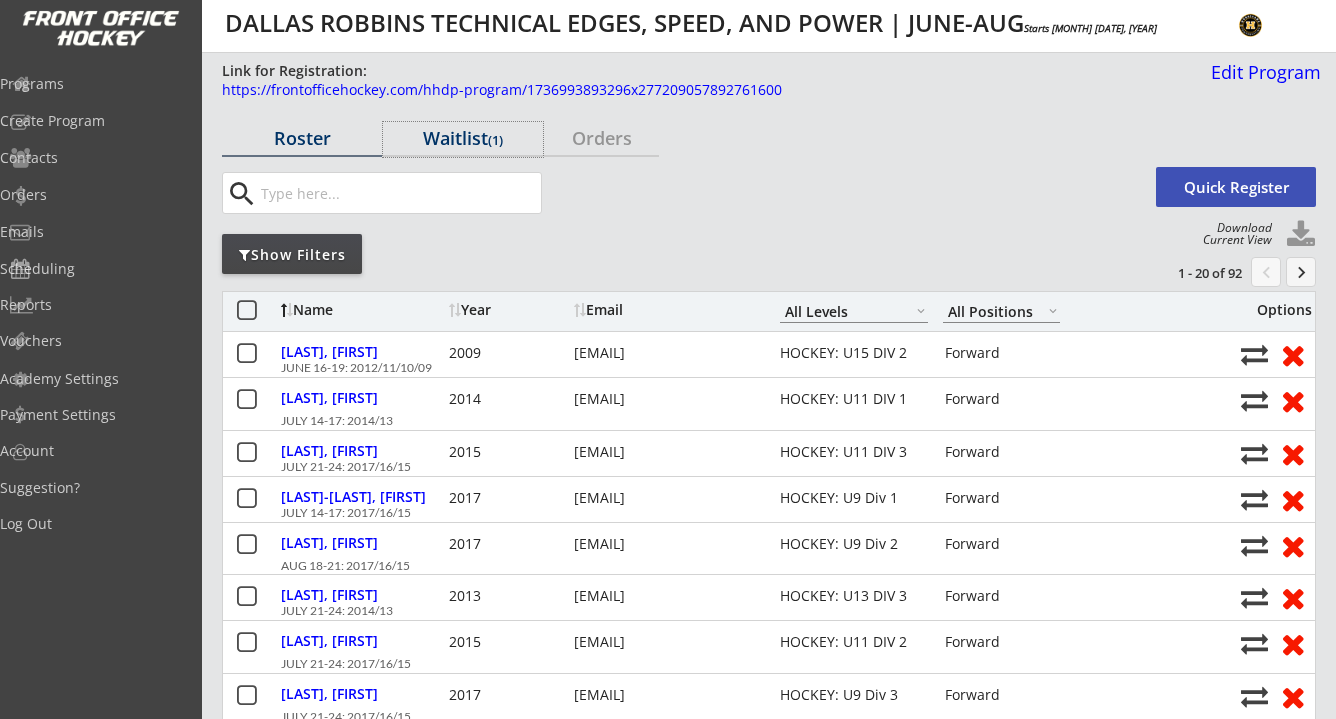 click on "Waitlist   (1)" at bounding box center (463, 138) 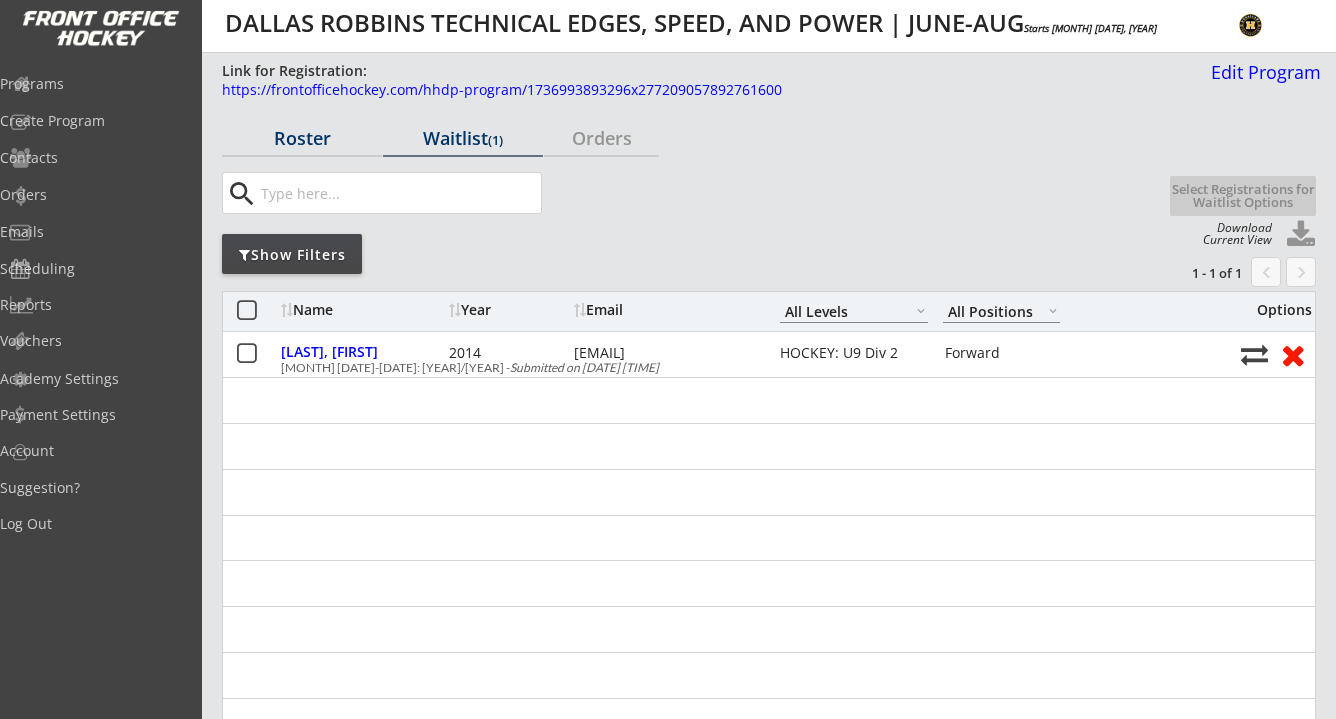 click on "Roster" at bounding box center [302, 138] 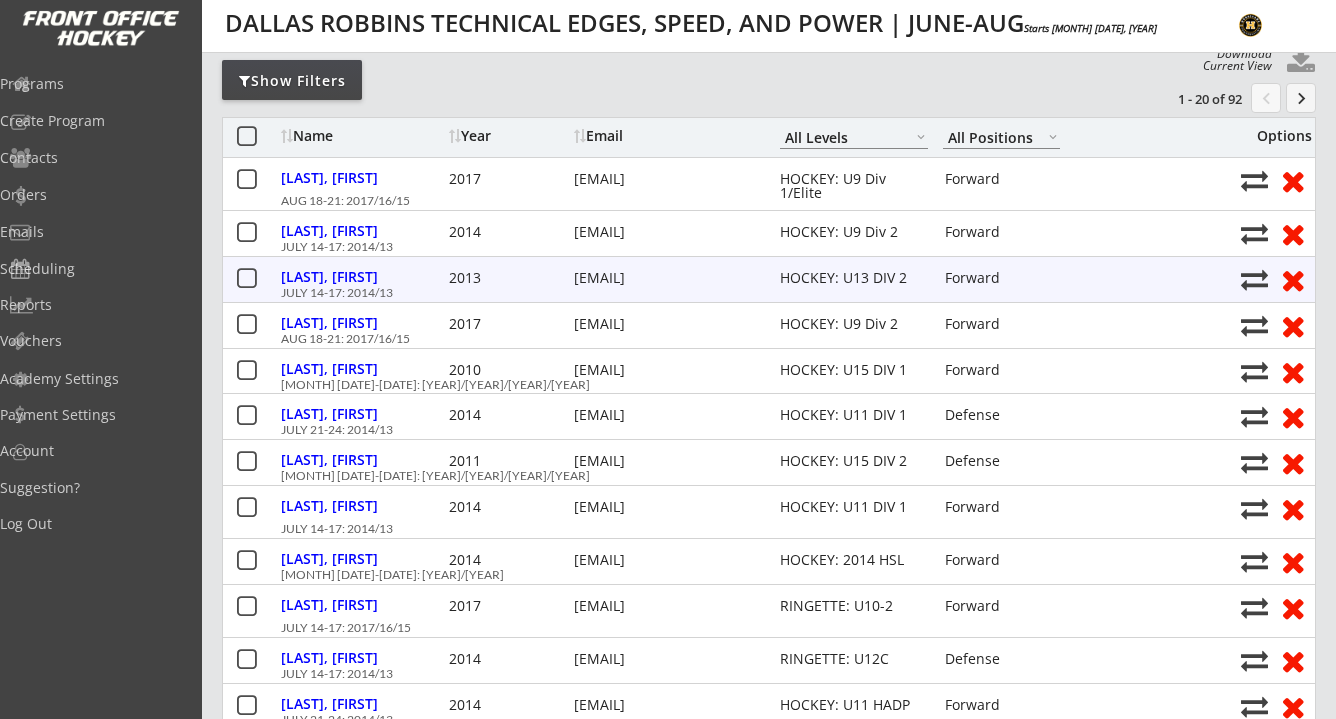scroll, scrollTop: 0, scrollLeft: 0, axis: both 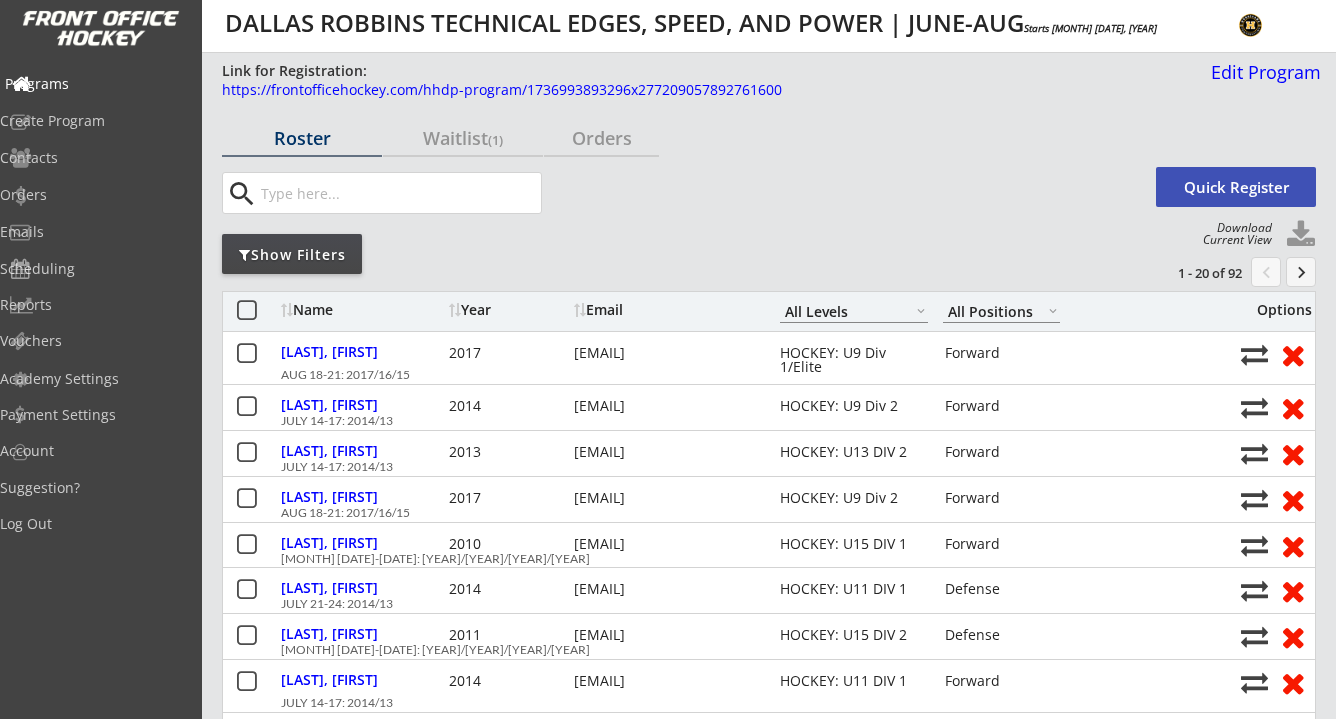 click on "Programs" at bounding box center (95, 84) 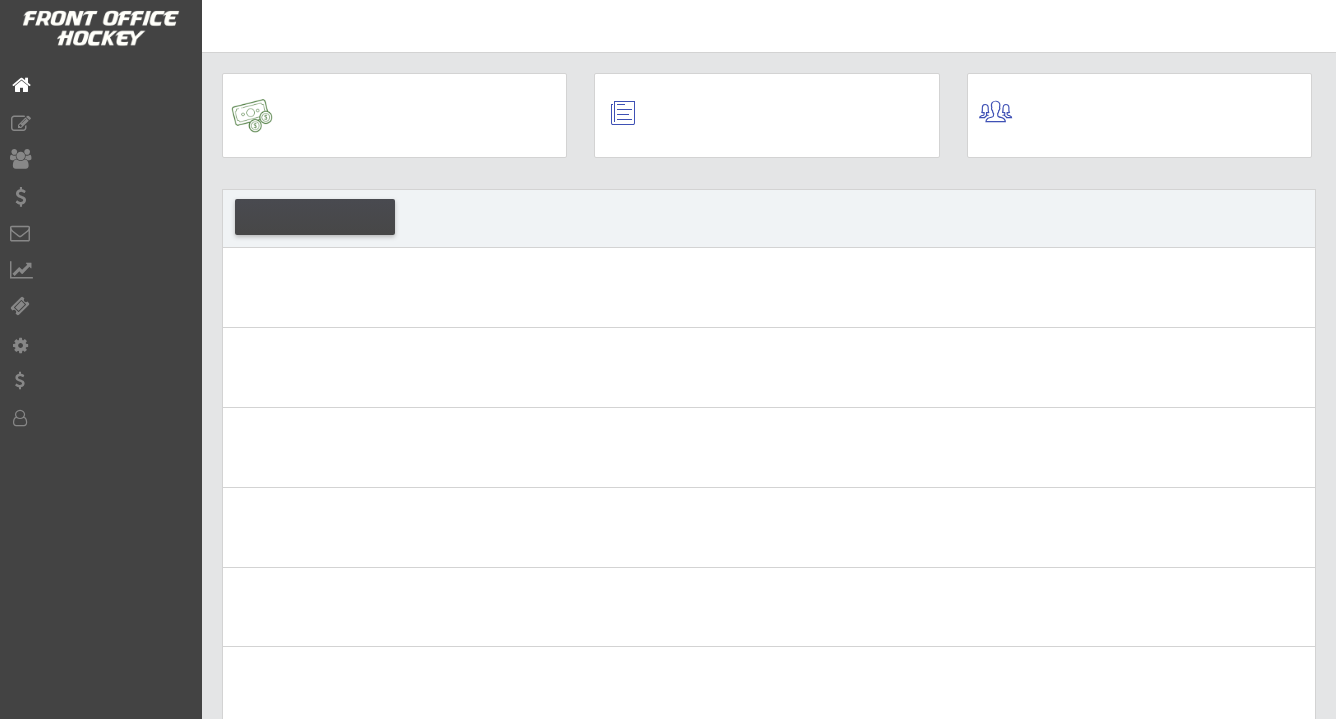 scroll, scrollTop: 0, scrollLeft: 0, axis: both 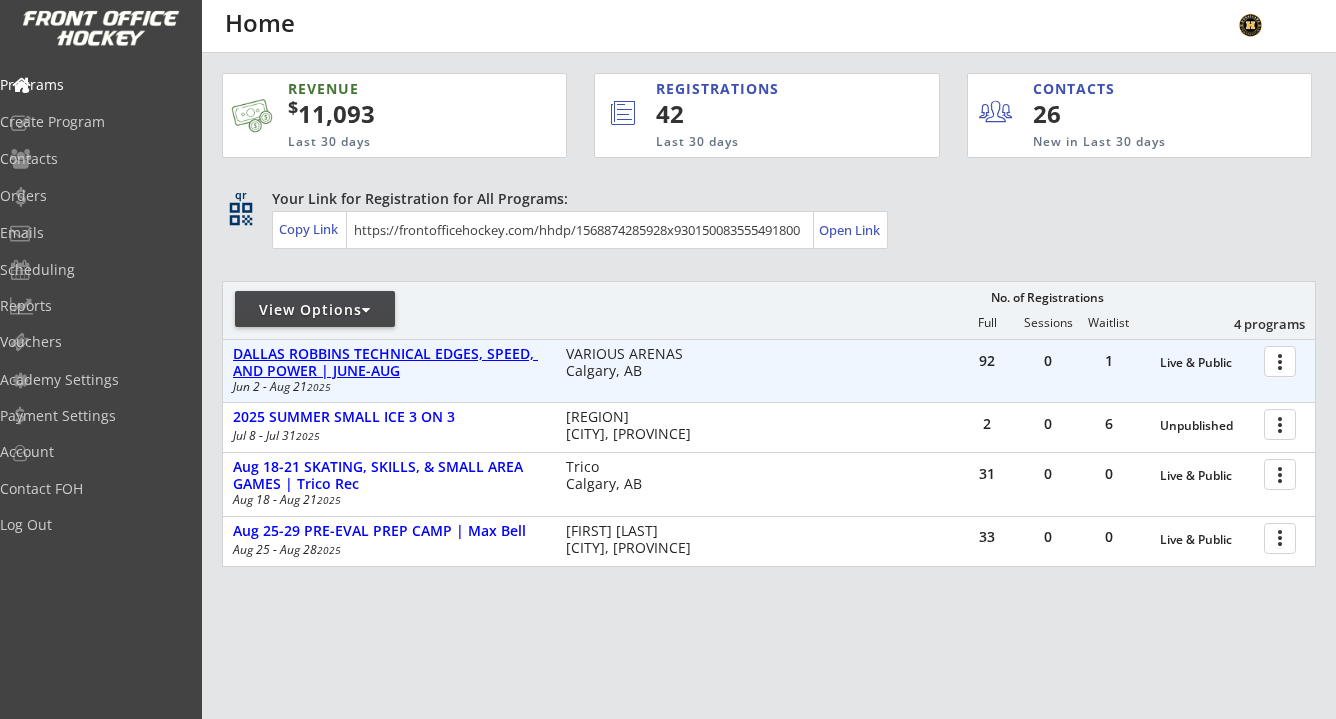 click on "DALLAS ROBBINS TECHNICAL EDGES, SPEED, AND POWER | JUNE-AUG" at bounding box center (1207, 363) 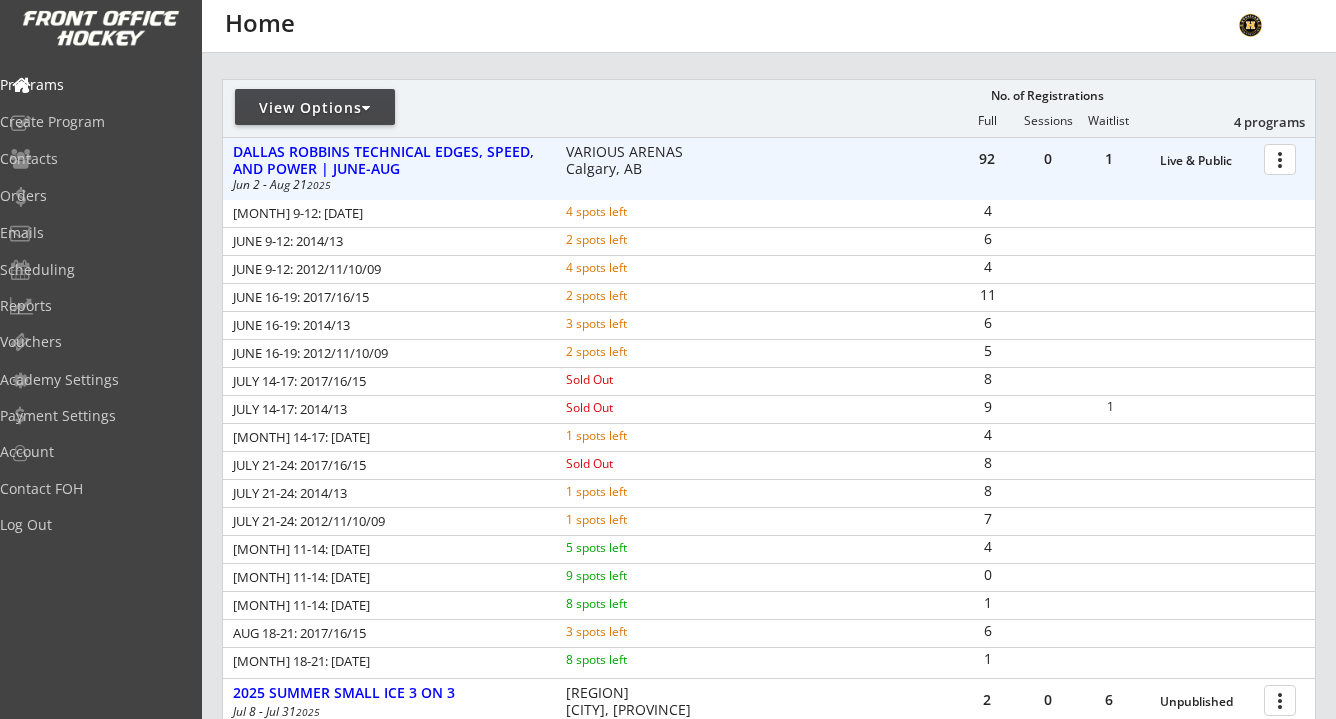 scroll, scrollTop: 214, scrollLeft: 0, axis: vertical 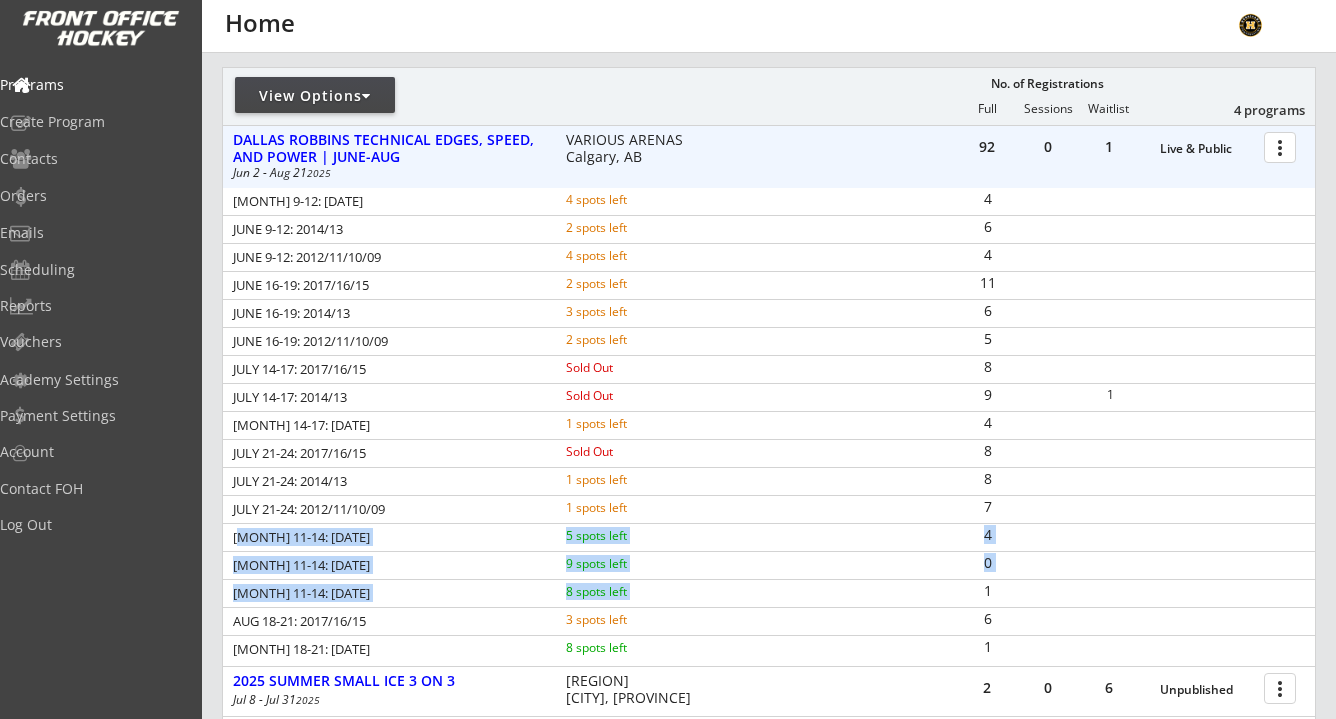 drag, startPoint x: 235, startPoint y: 531, endPoint x: 960, endPoint y: 585, distance: 727.00824 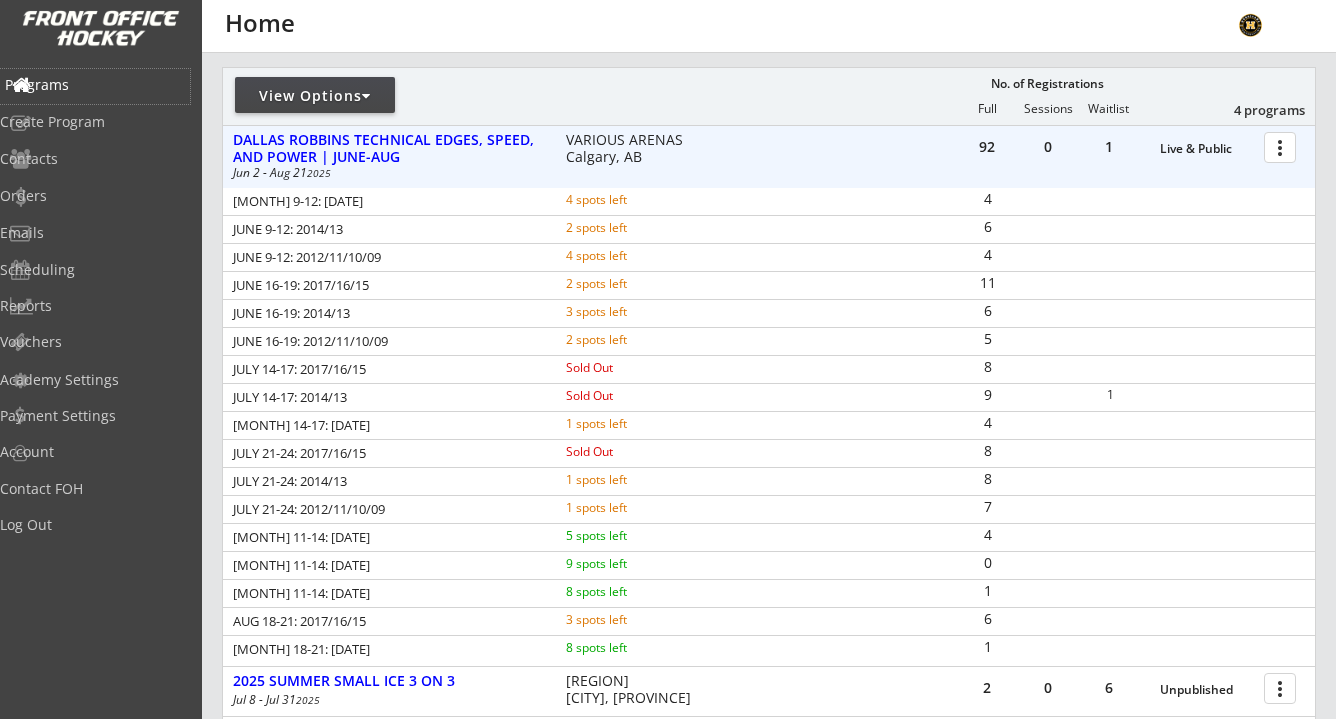 click on "Programs" at bounding box center [95, 85] 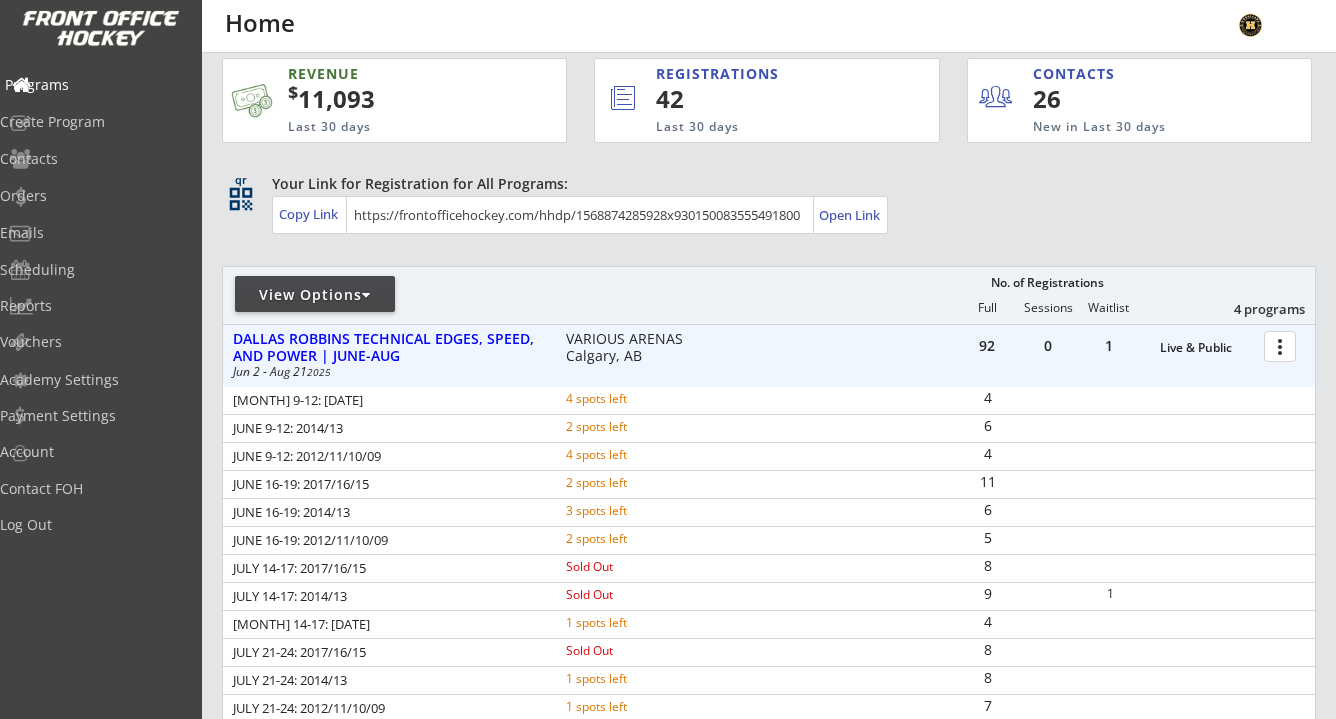 scroll, scrollTop: 0, scrollLeft: 0, axis: both 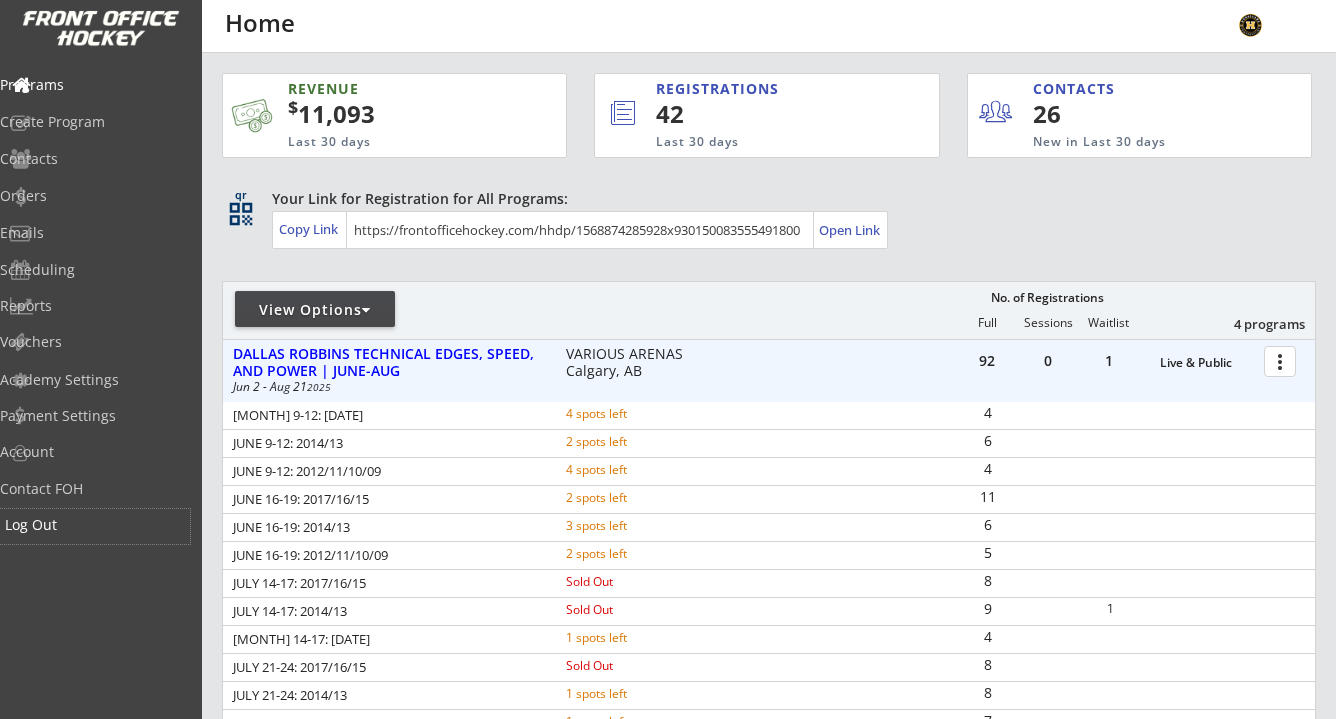 click on "Log Out" at bounding box center (95, 525) 